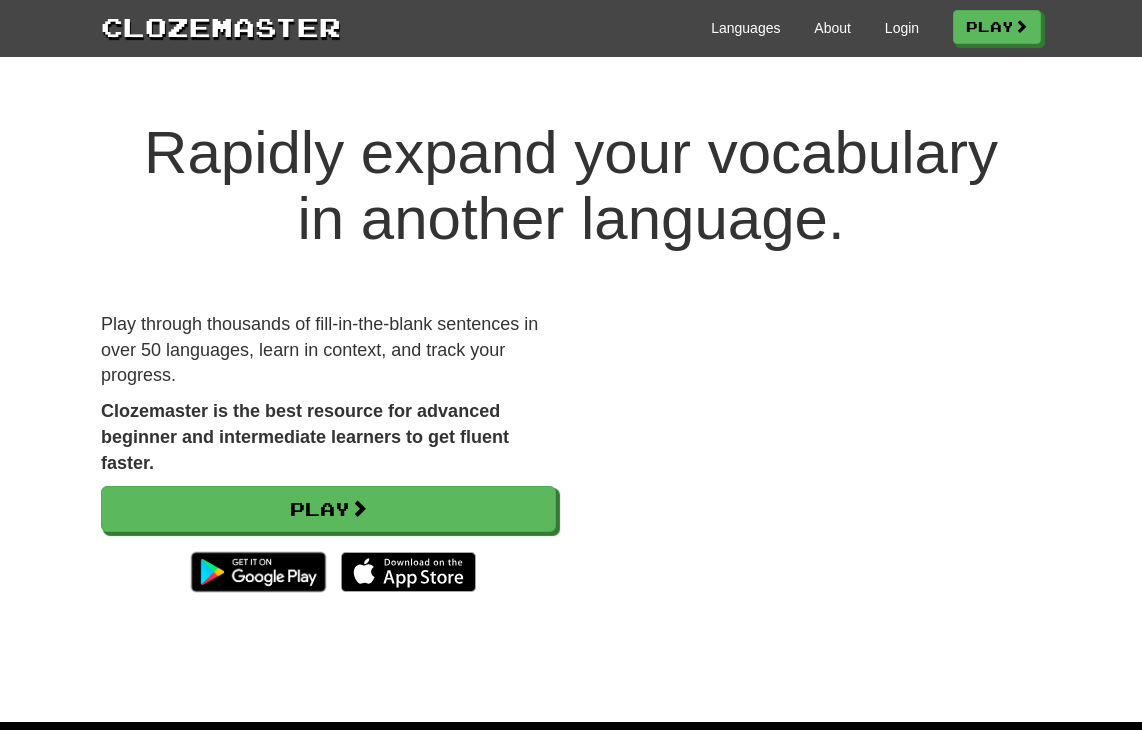 scroll, scrollTop: 0, scrollLeft: 0, axis: both 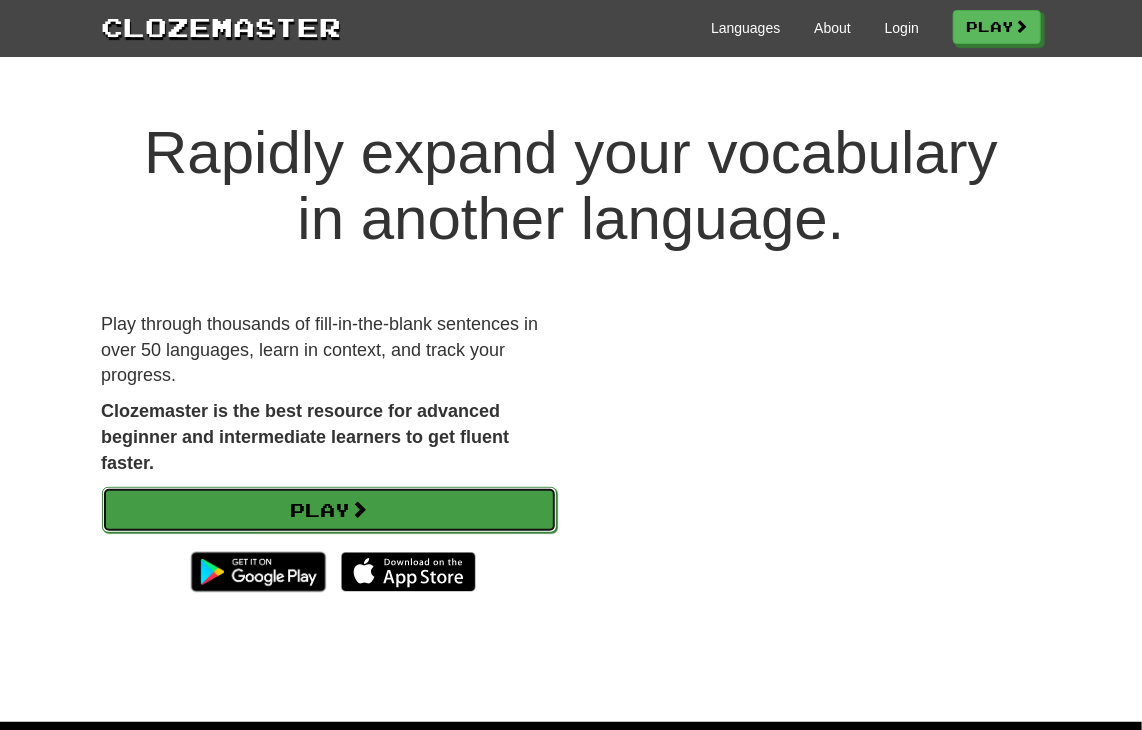 click on "Play" at bounding box center (329, 510) 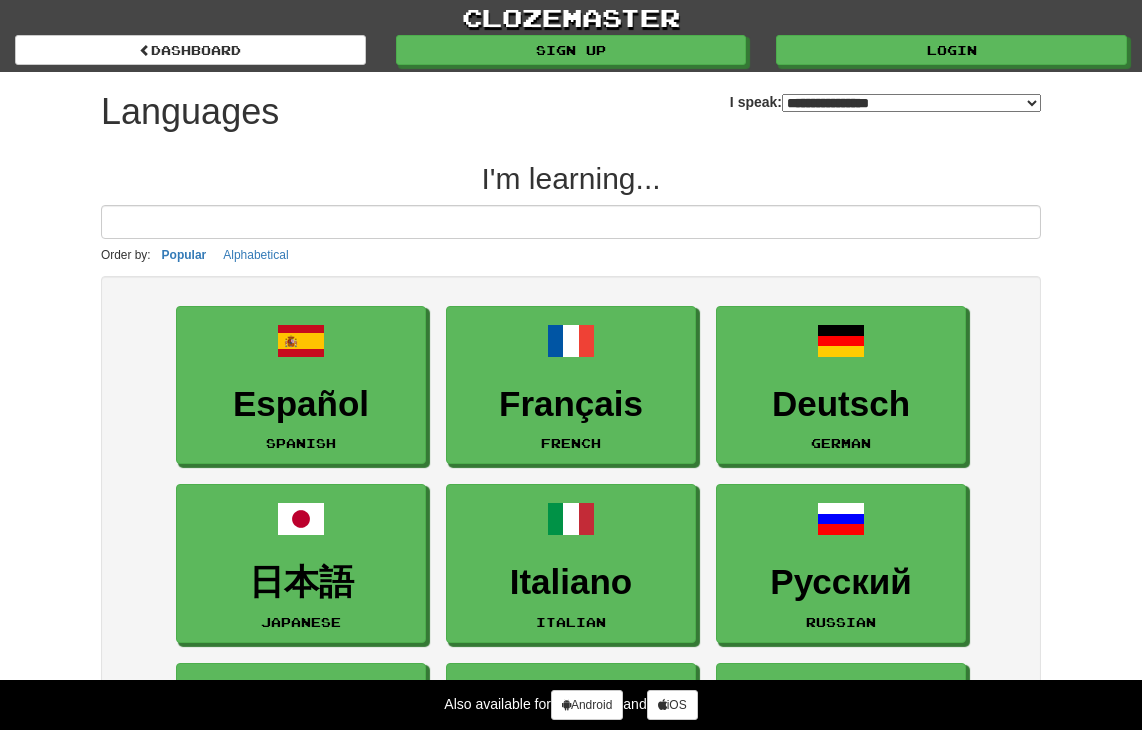 select on "*******" 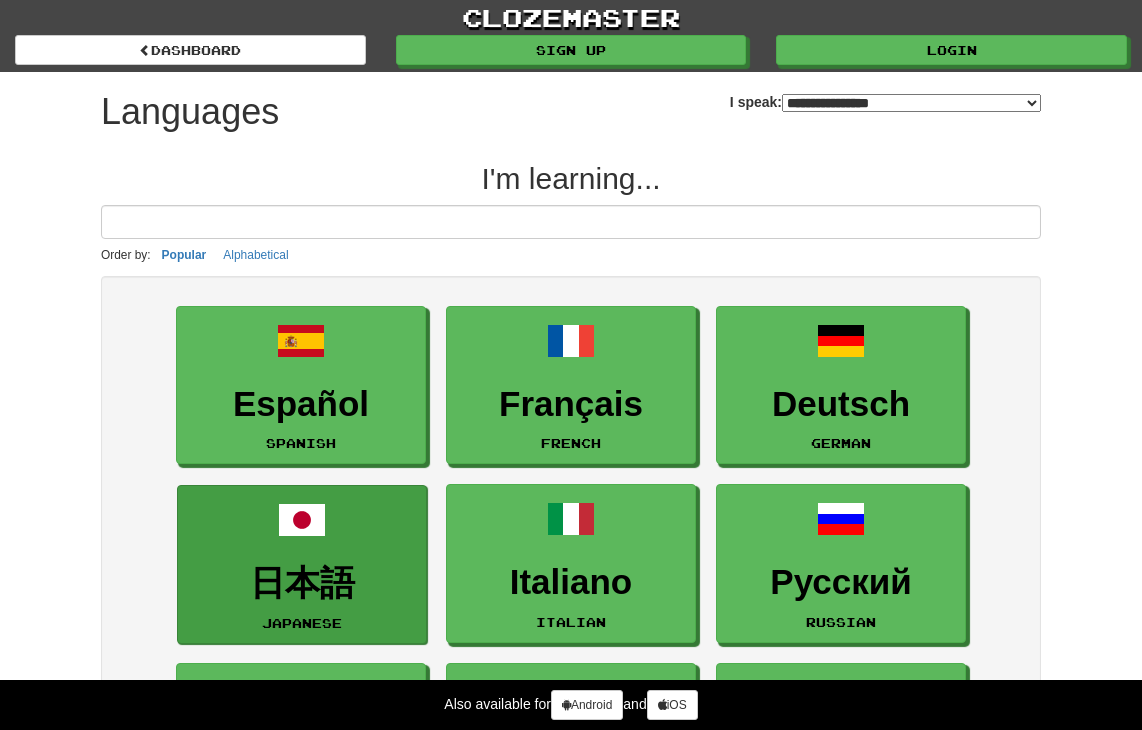 scroll, scrollTop: 0, scrollLeft: 0, axis: both 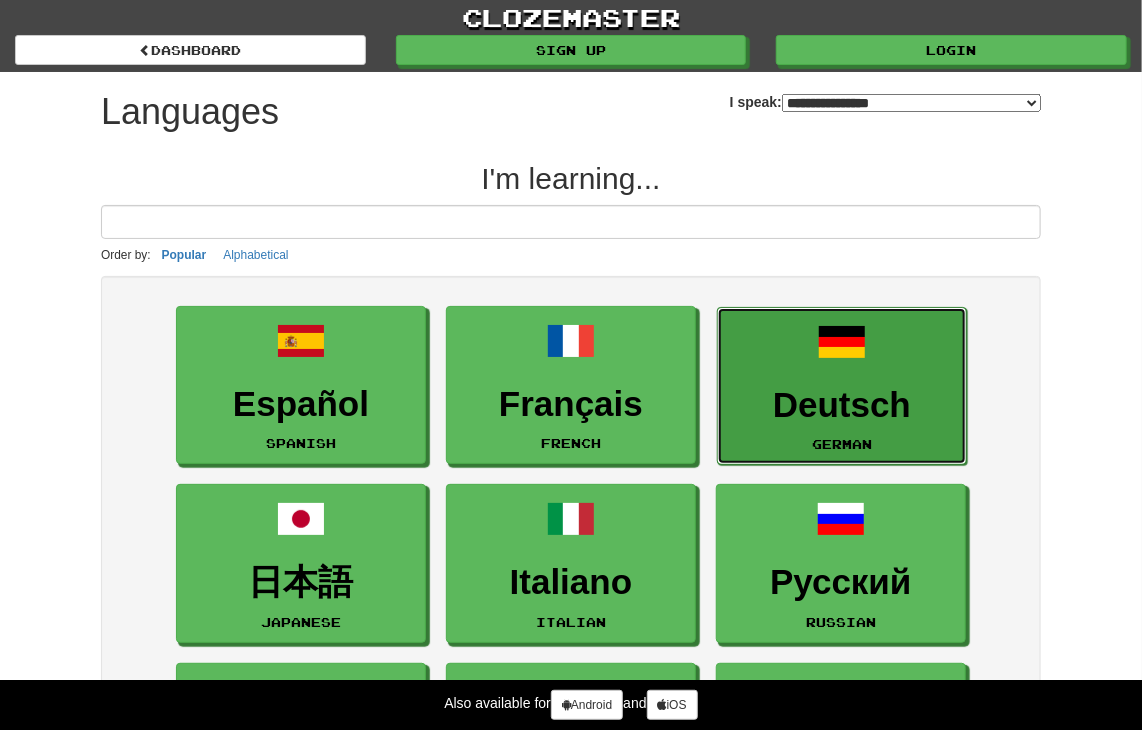 click on "Deutsch" at bounding box center (842, 405) 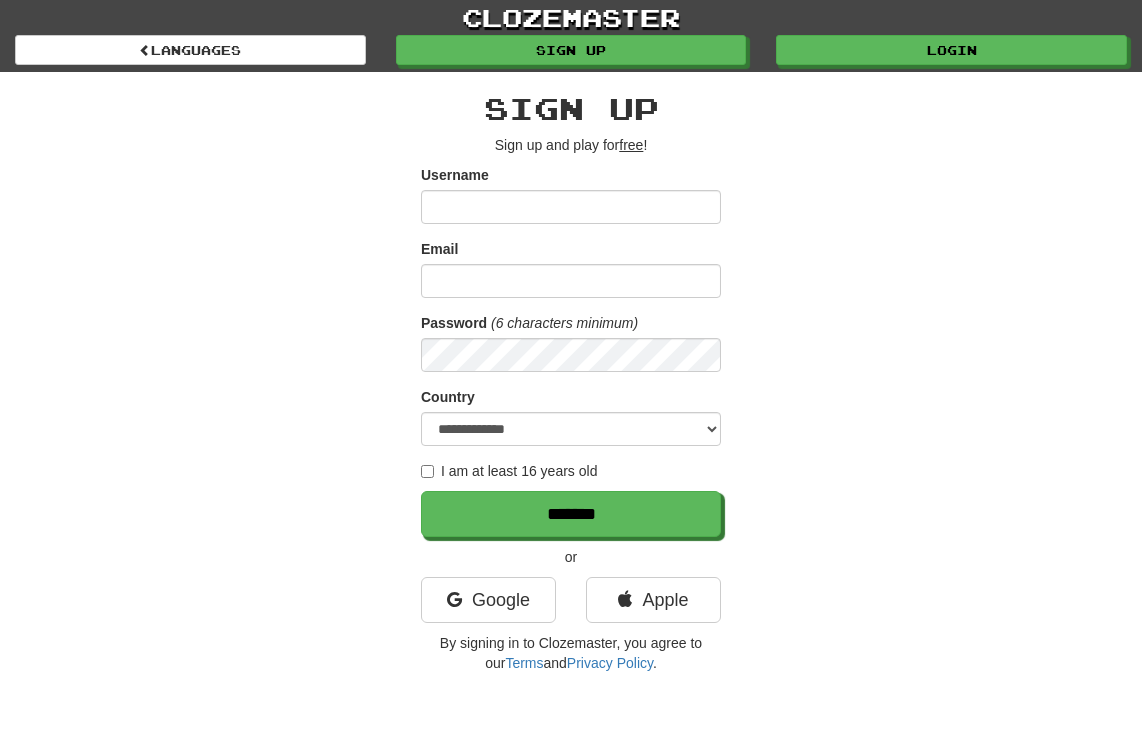 scroll, scrollTop: 0, scrollLeft: 0, axis: both 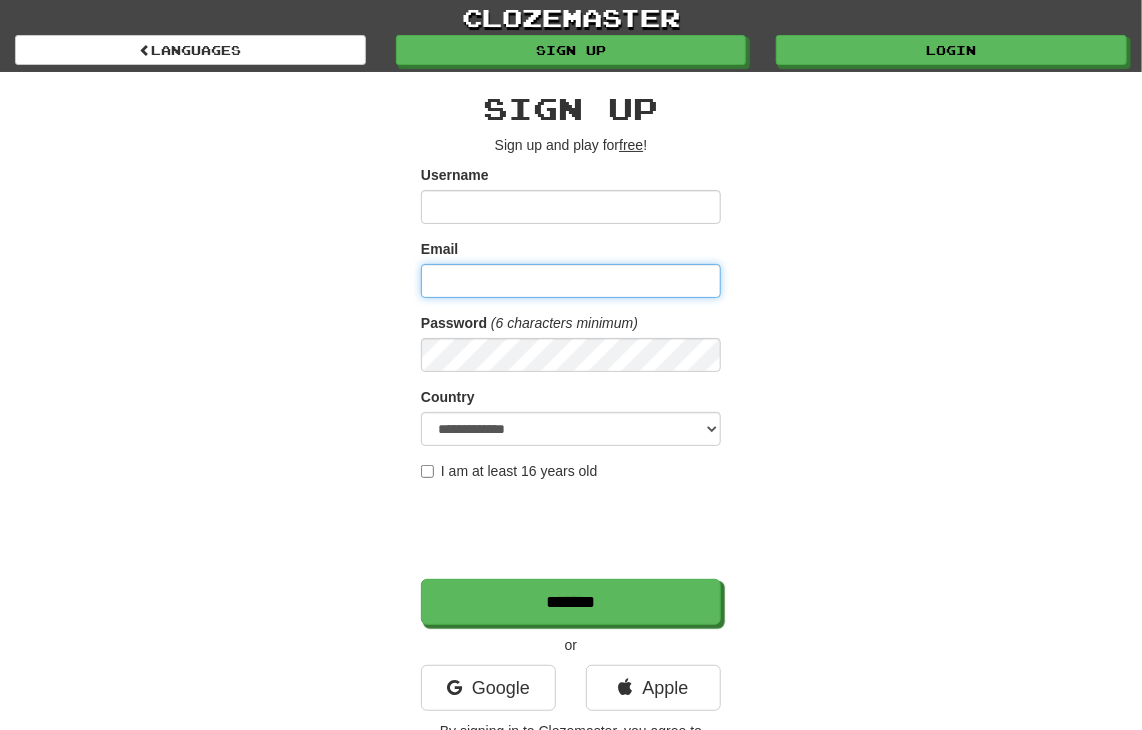 click on "Email" at bounding box center (571, 281) 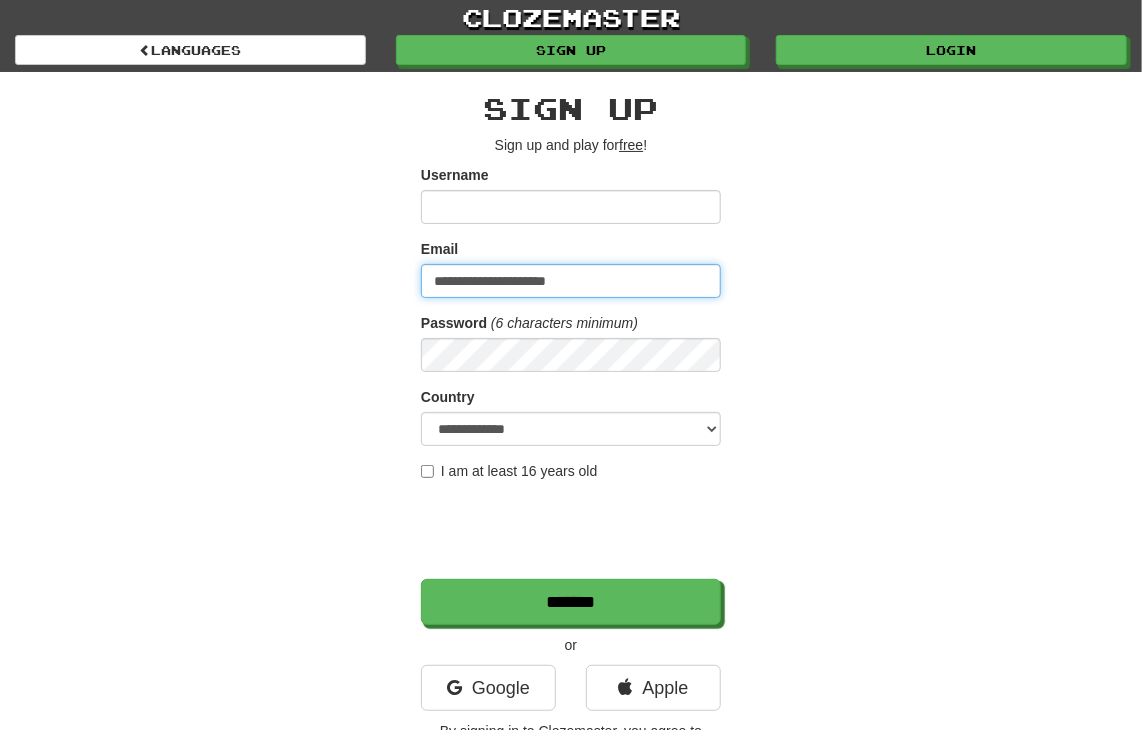 type on "**********" 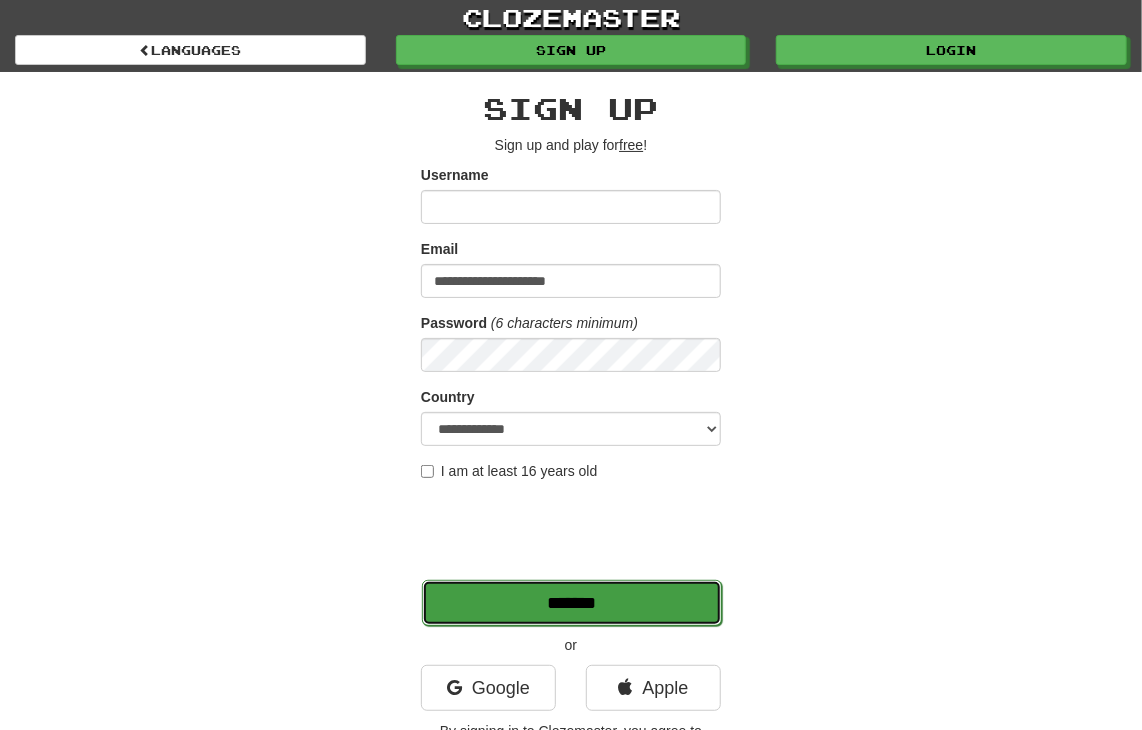 click on "*******" at bounding box center [572, 603] 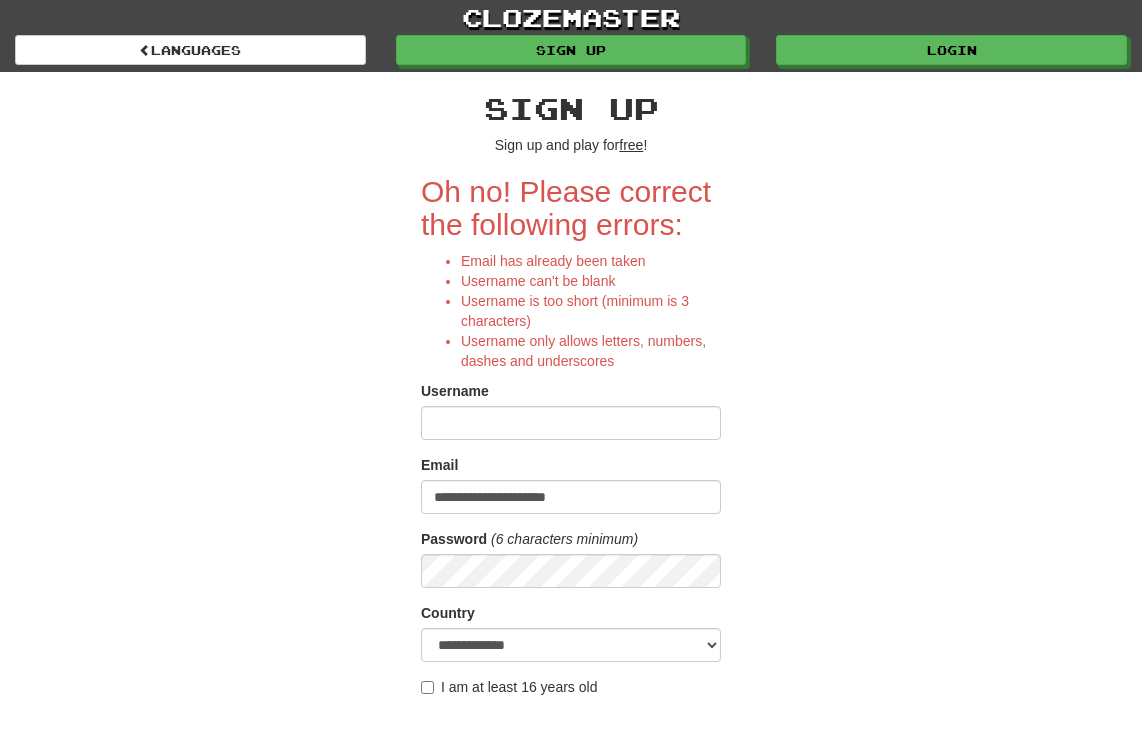scroll, scrollTop: 0, scrollLeft: 0, axis: both 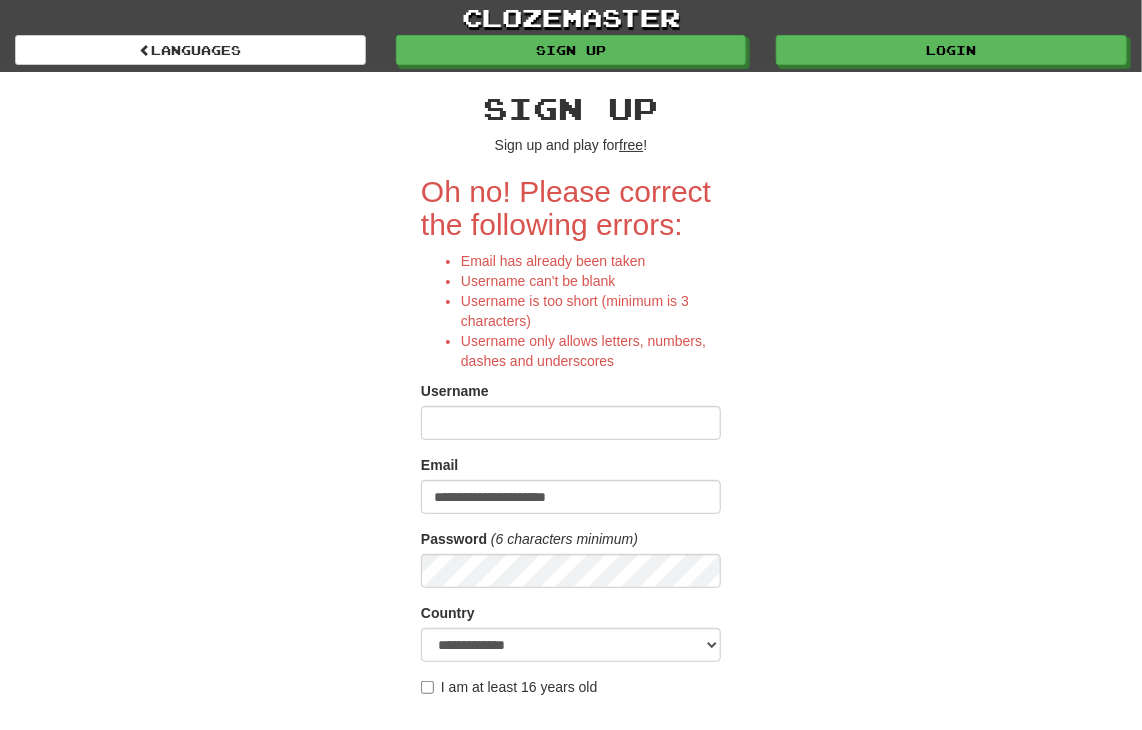 click on "Username" at bounding box center (571, 423) 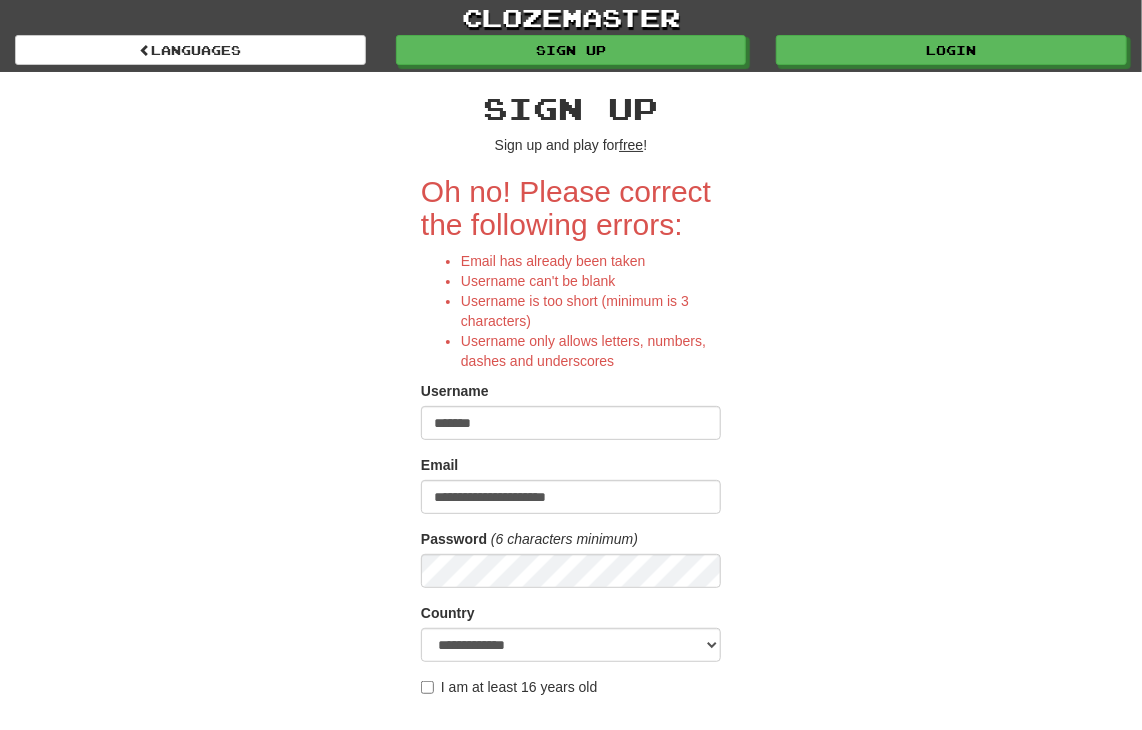 type on "********" 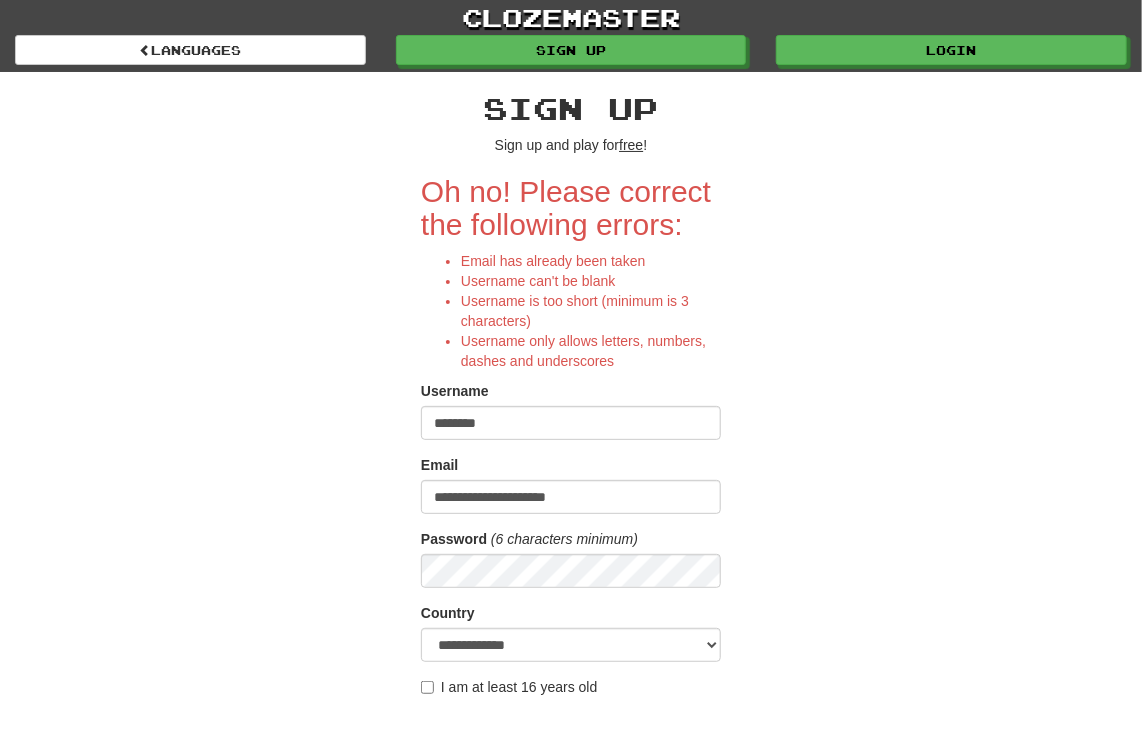 drag, startPoint x: 513, startPoint y: 424, endPoint x: 428, endPoint y: 409, distance: 86.313385 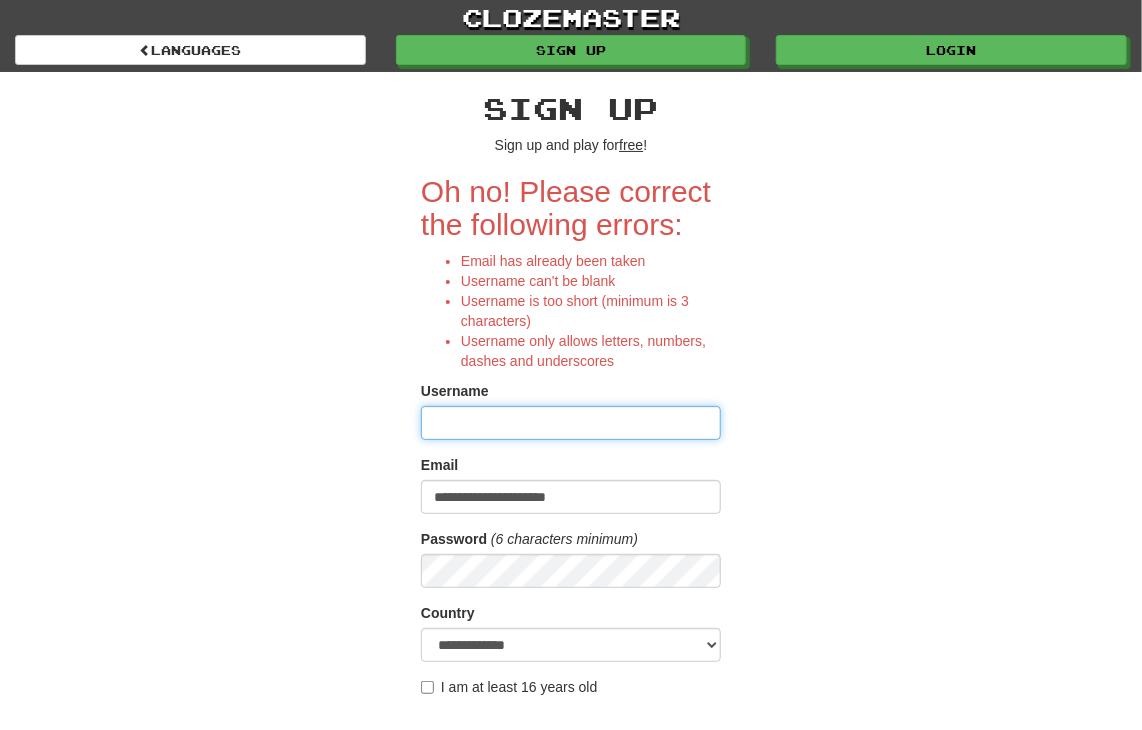 click on "Username" at bounding box center (571, 423) 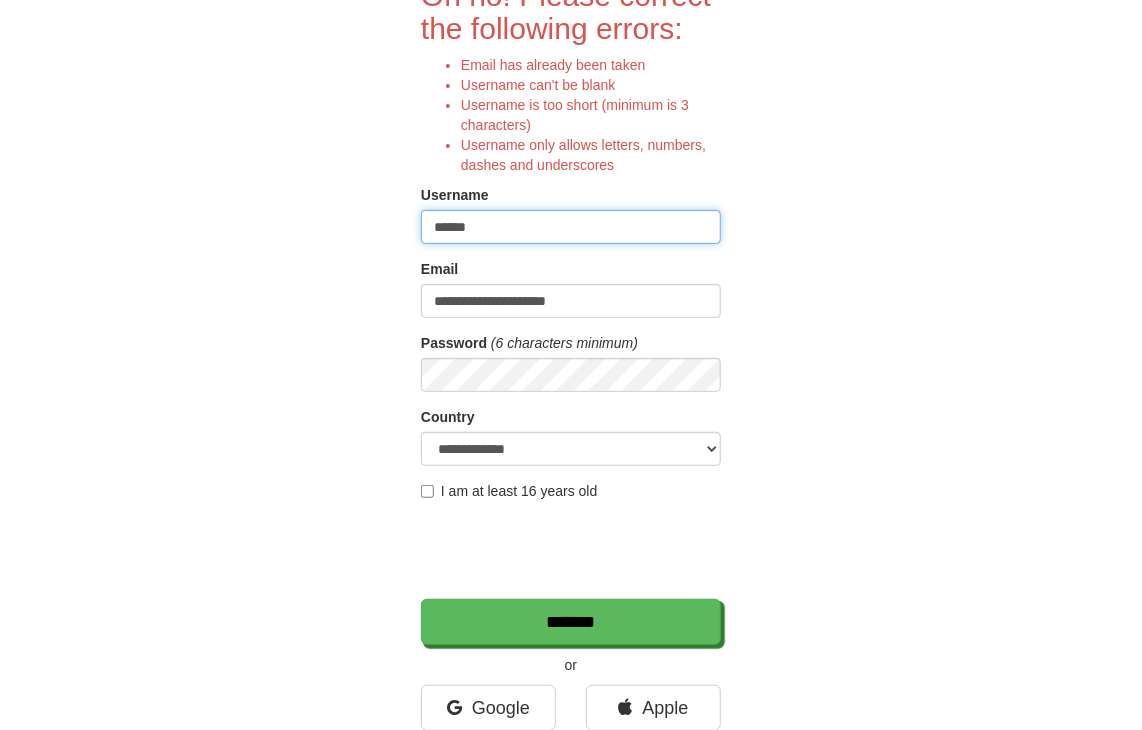 scroll, scrollTop: 200, scrollLeft: 0, axis: vertical 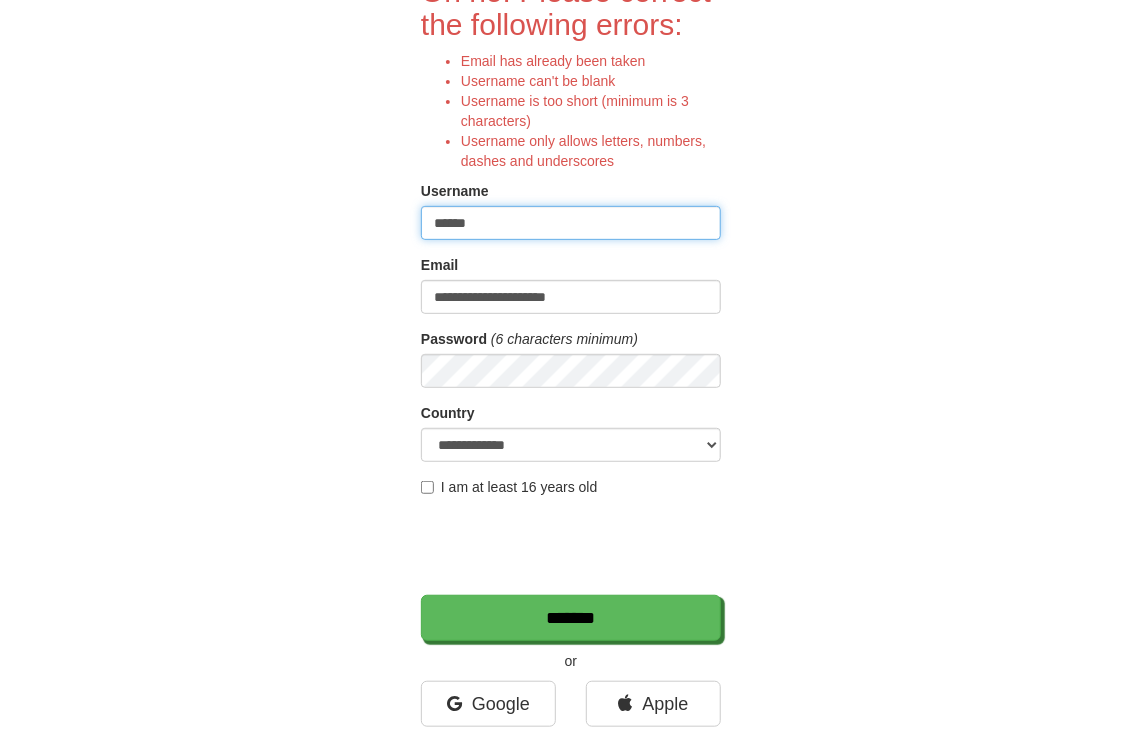 type on "******" 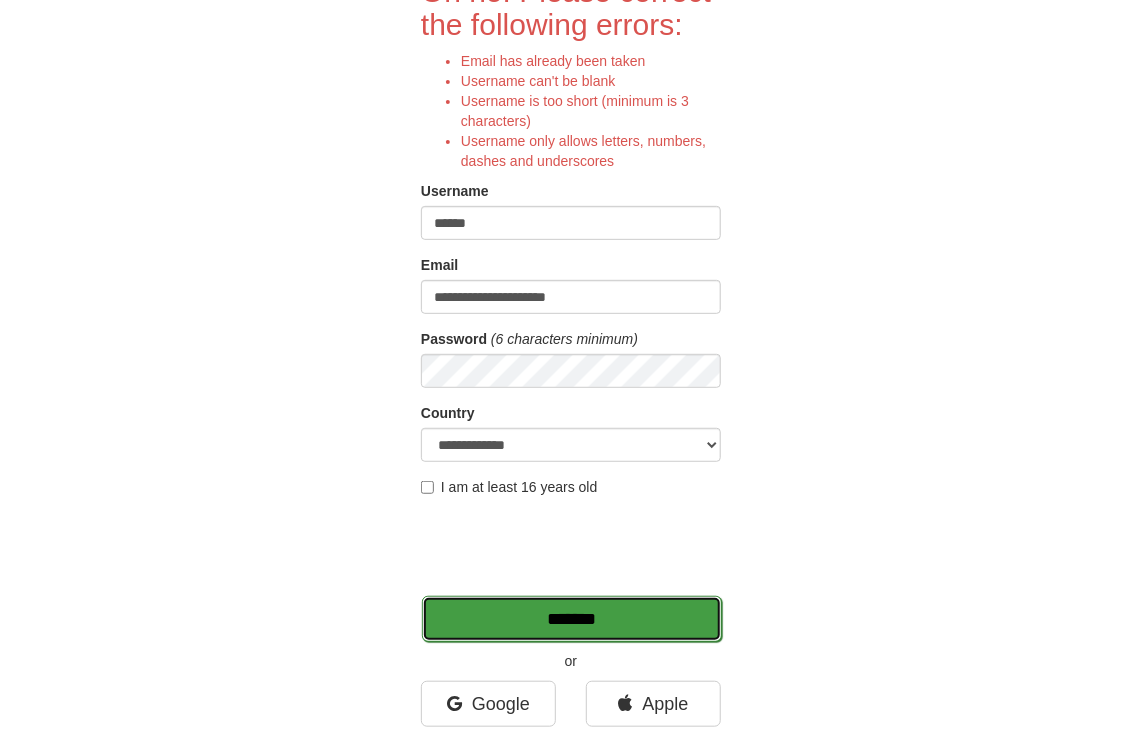 click on "*******" at bounding box center [572, 619] 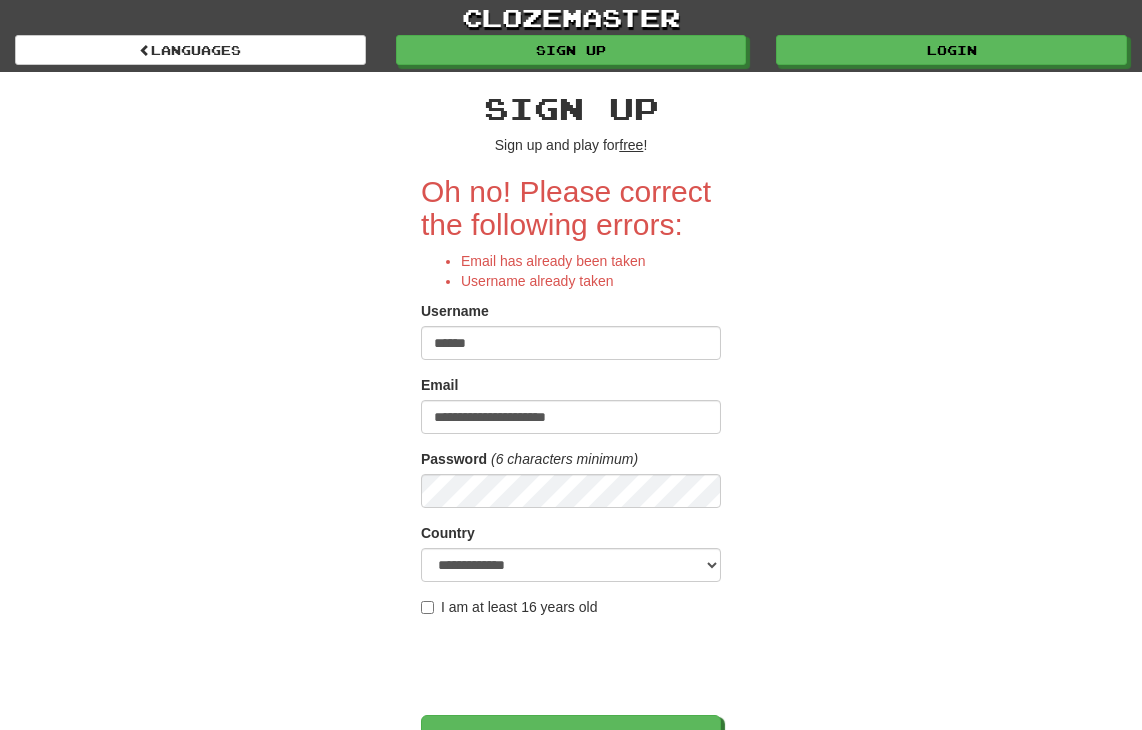 scroll, scrollTop: 0, scrollLeft: 0, axis: both 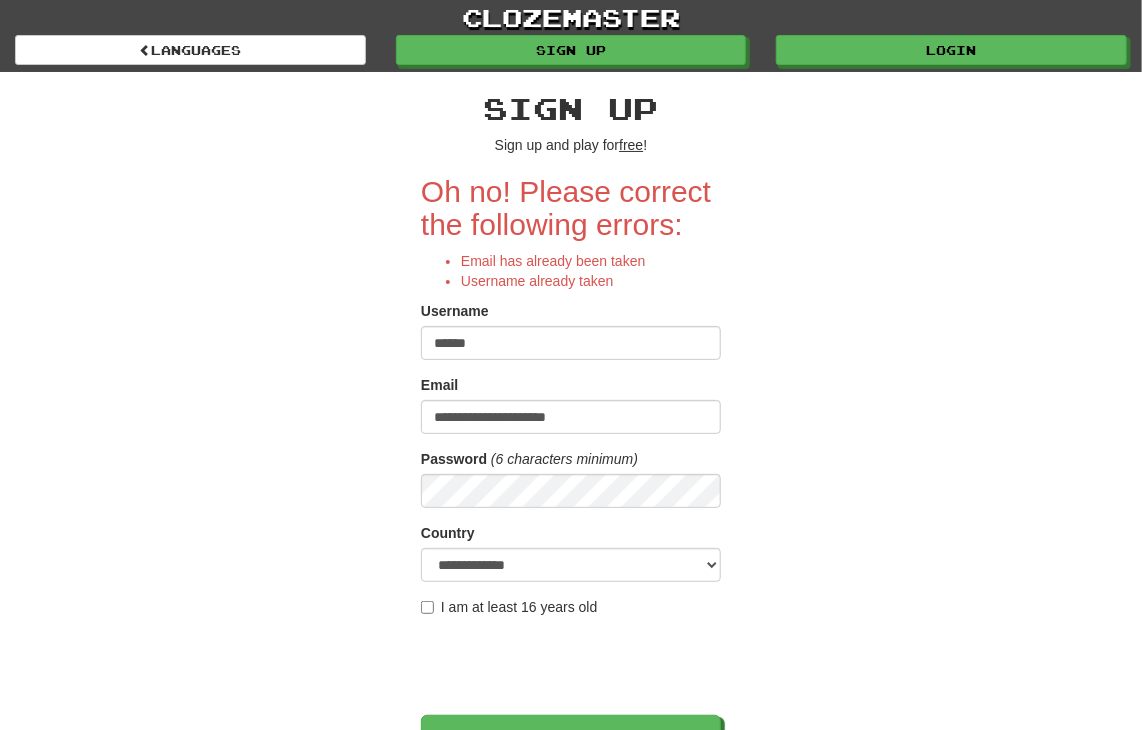 click on "Sign up
Sign up and play for  free !
Oh no! Please correct the following errors:
Email has already been taken Username already taken
Username
[USERNAME]
Email
[EMAIL]
Password
(6 characters minimum)
Country
[COUNTRY]
[COUNTRY]
[COUNTRY]
[COUNTRY]
[COUNTRY]
[COUNTRY]
[COUNTRY]
[COUNTRY]
[COUNTRY]
[COUNTRY]
[COUNTRY]
[COUNTRY]
[COUNTRY]
[COUNTRY]
[COUNTRY]
[COUNTRY]
[COUNTRY]
[COUNTRY]
[COUNTRY]
[COUNTRY]
[COUNTRY]
[COUNTRY]
[COUNTRY]
[COUNTRY]
[COUNTRY]
[COUNTRY]
[COUNTRY]
[COUNTRY]
[COUNTRY]
[COUNTRY]
[COUNTRY]
[COUNTRY]
[COUNTRY]
[COUNTRY]
[COUNTRY]
[COUNTRY]
[COUNTRY]
[COUNTRY]
[COUNTRY]
[COUNTRY]
[COUNTRY]
[COUNTRY]
[COUNTRY]
[COUNTRY]
[COUNTRY]
[COUNTRY]" at bounding box center (571, 489) 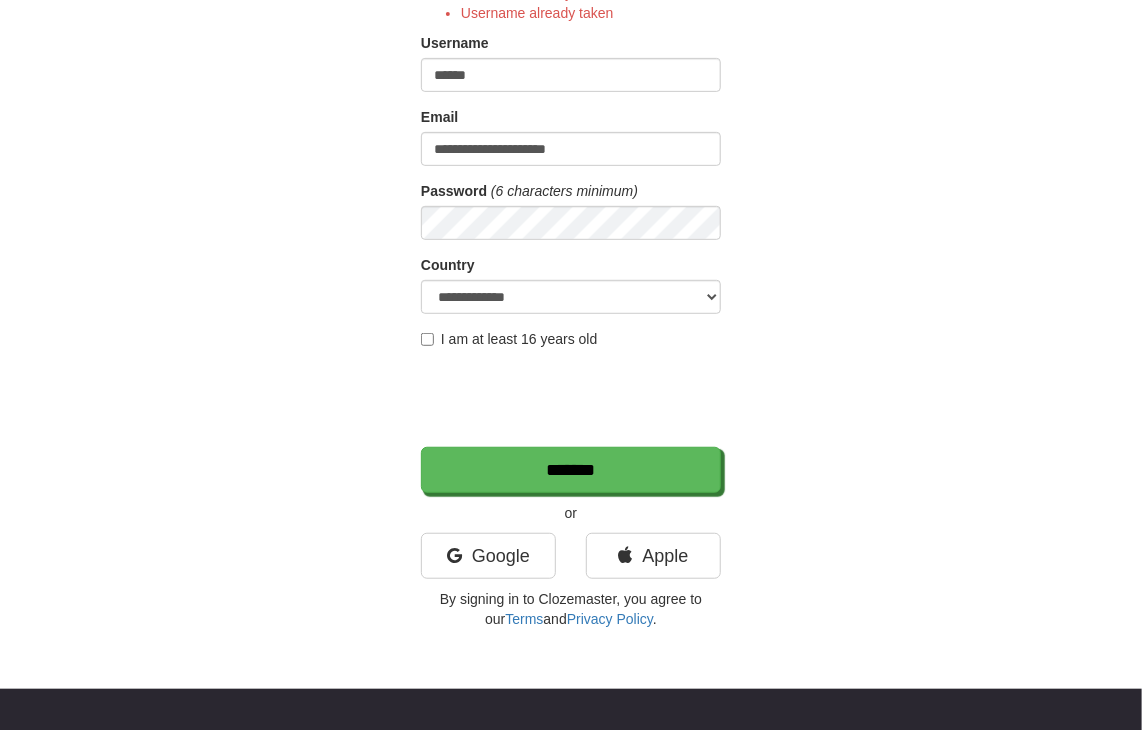 scroll, scrollTop: 300, scrollLeft: 0, axis: vertical 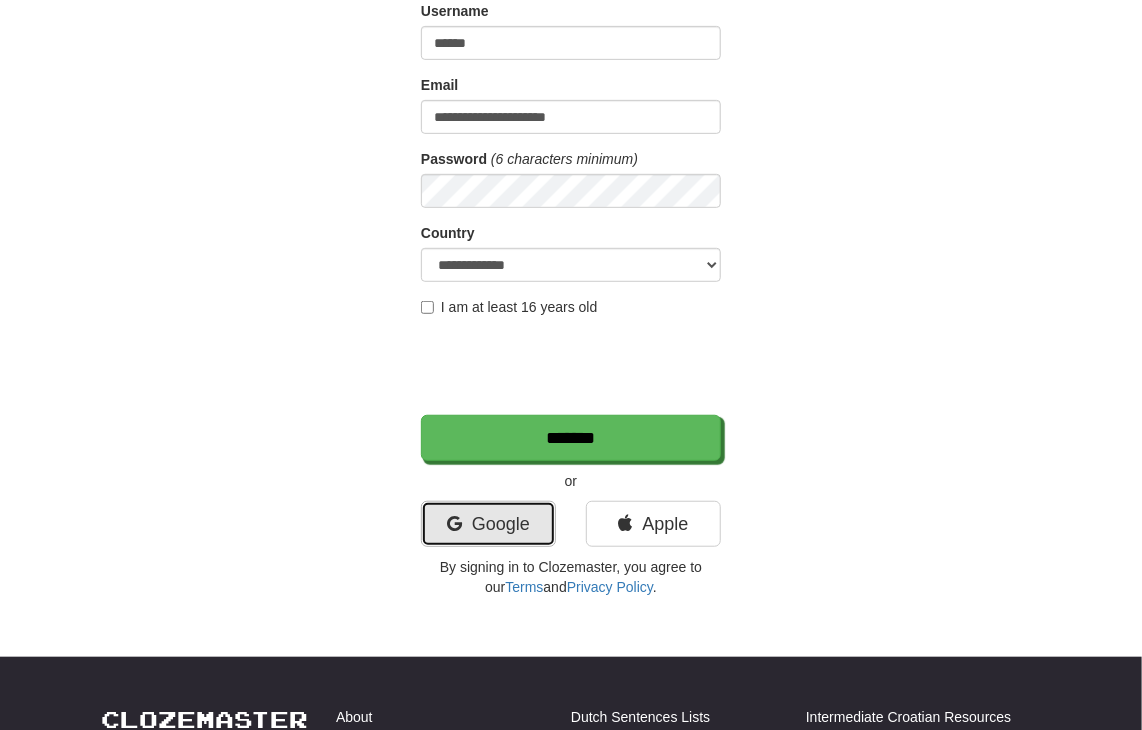 click on "Google" at bounding box center (488, 524) 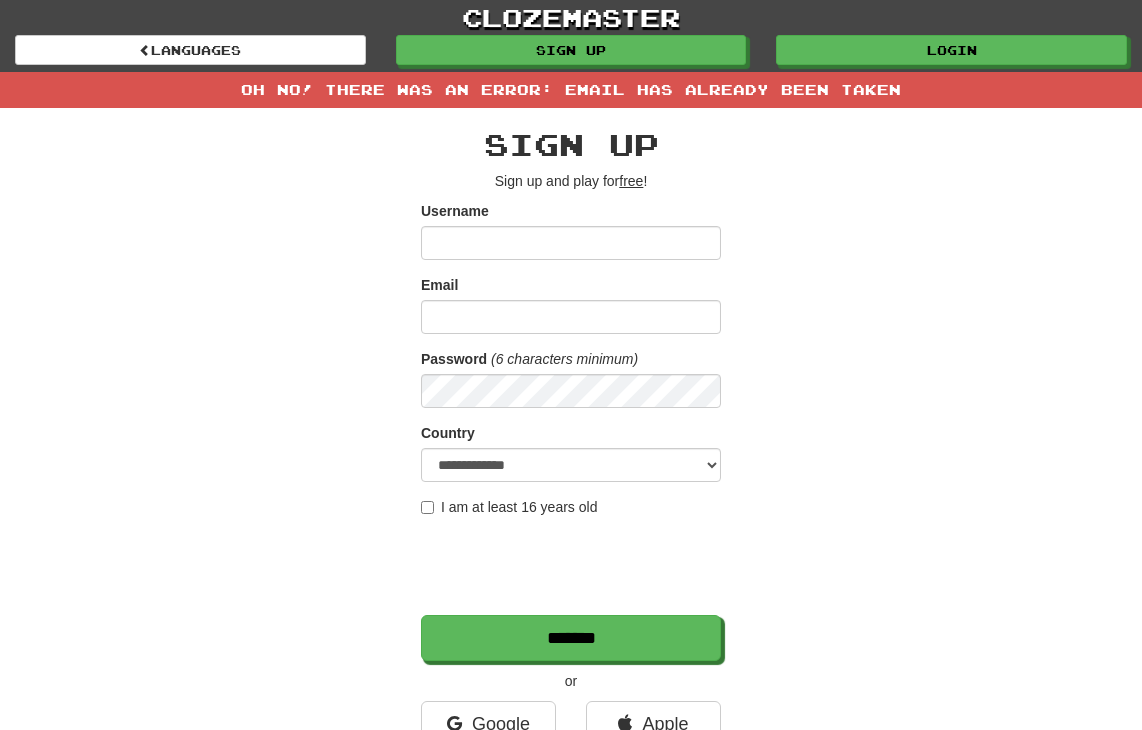 scroll, scrollTop: 0, scrollLeft: 0, axis: both 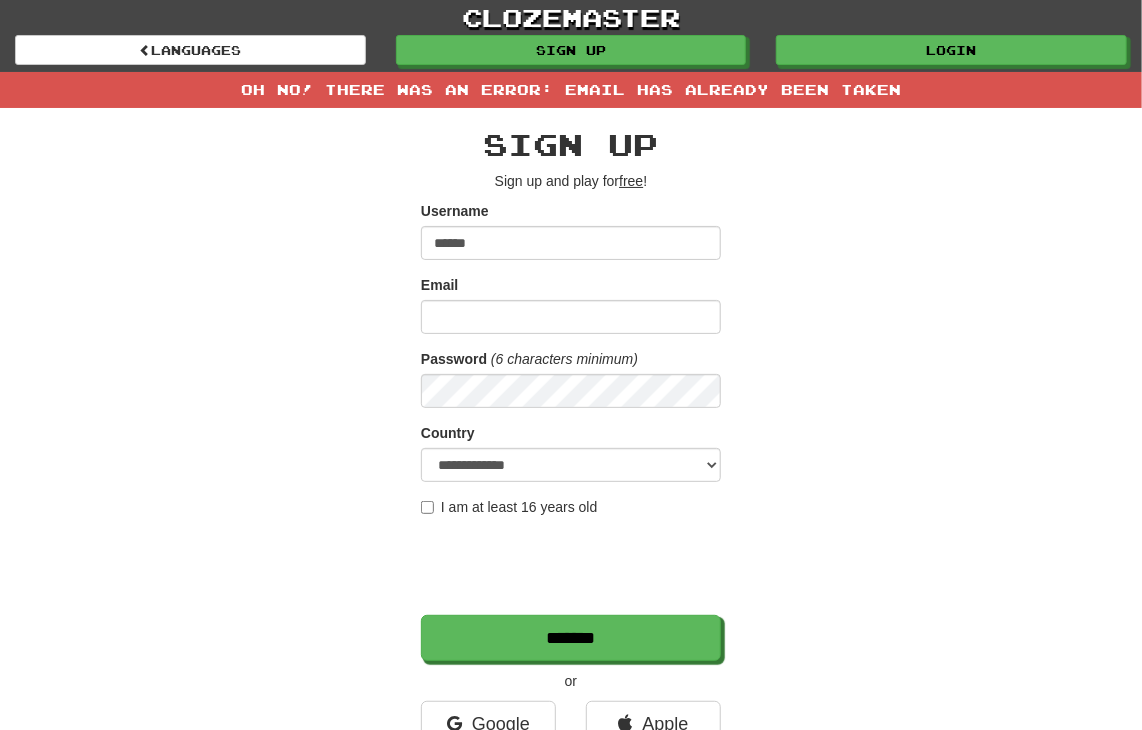 type on "******" 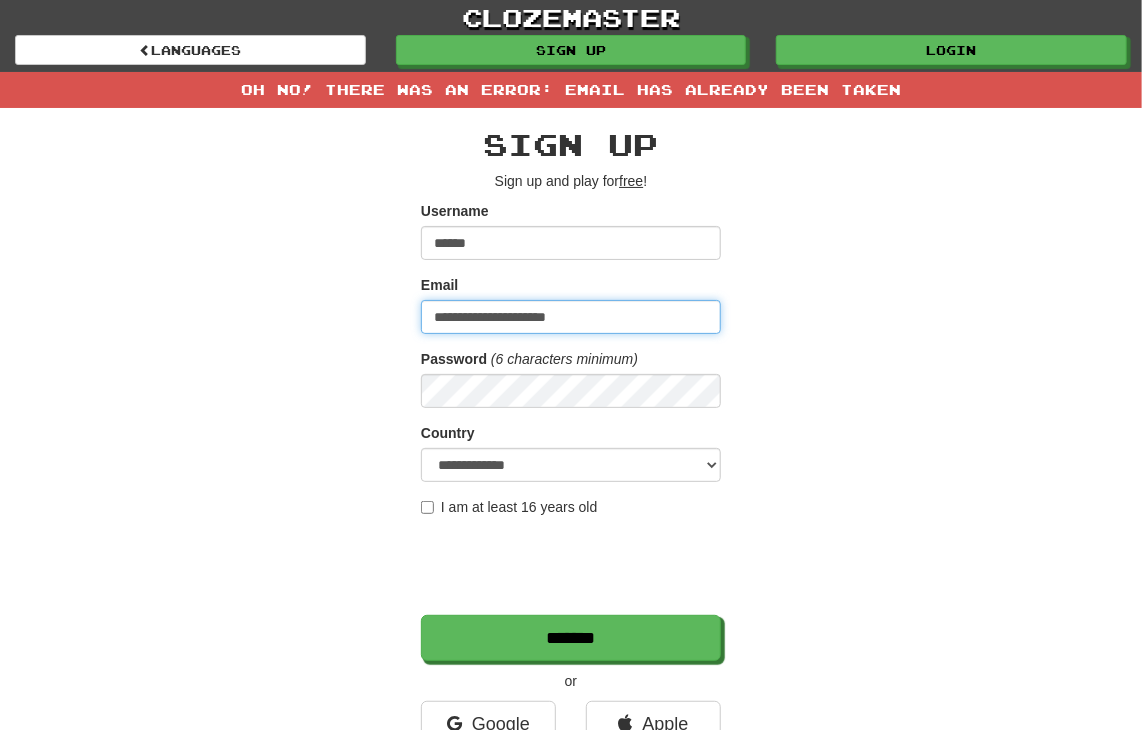 type on "**********" 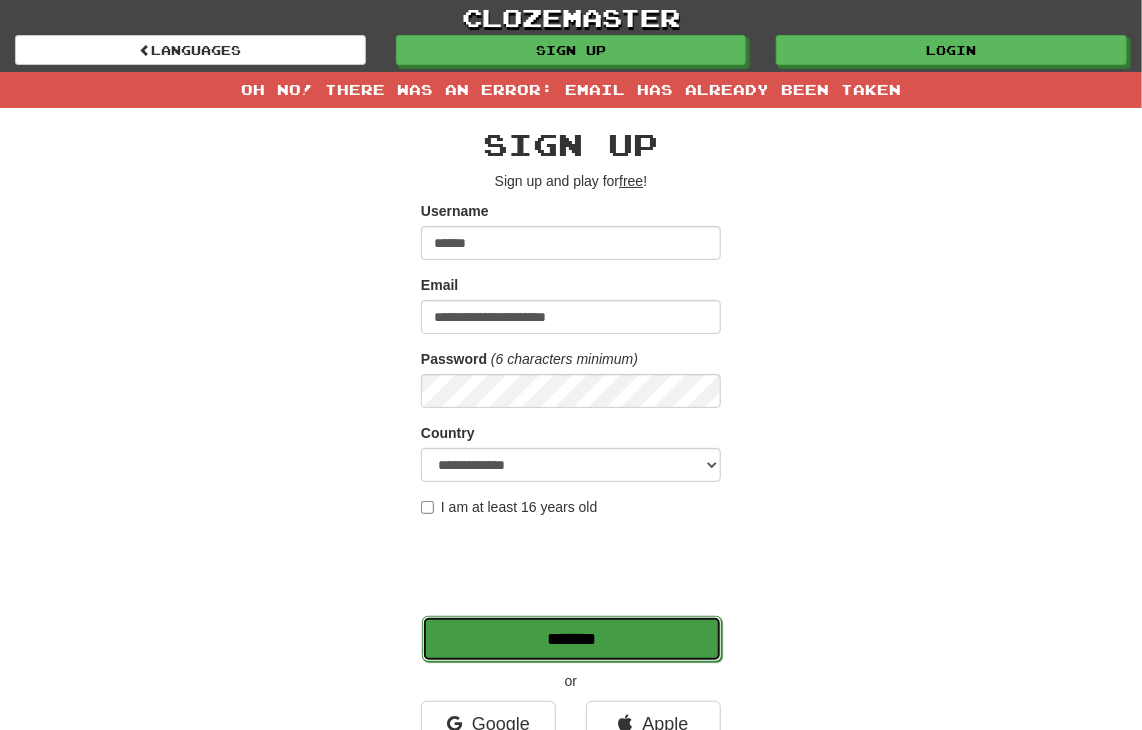 click on "*******" at bounding box center (572, 639) 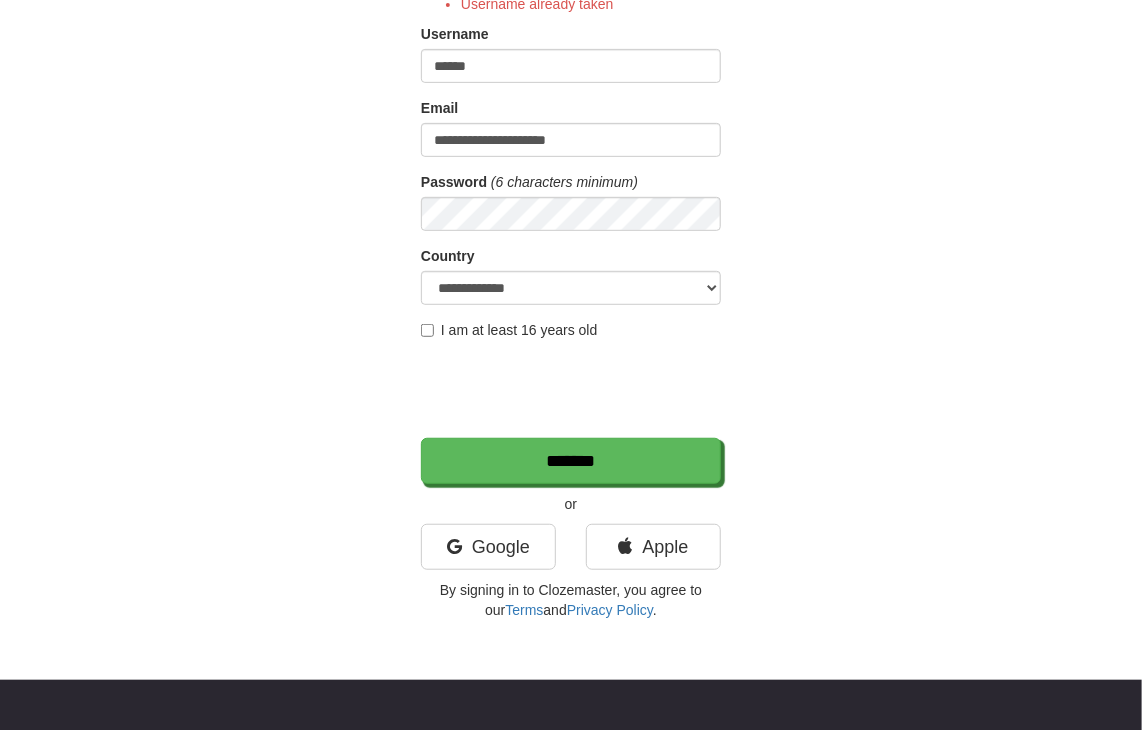 scroll, scrollTop: 400, scrollLeft: 0, axis: vertical 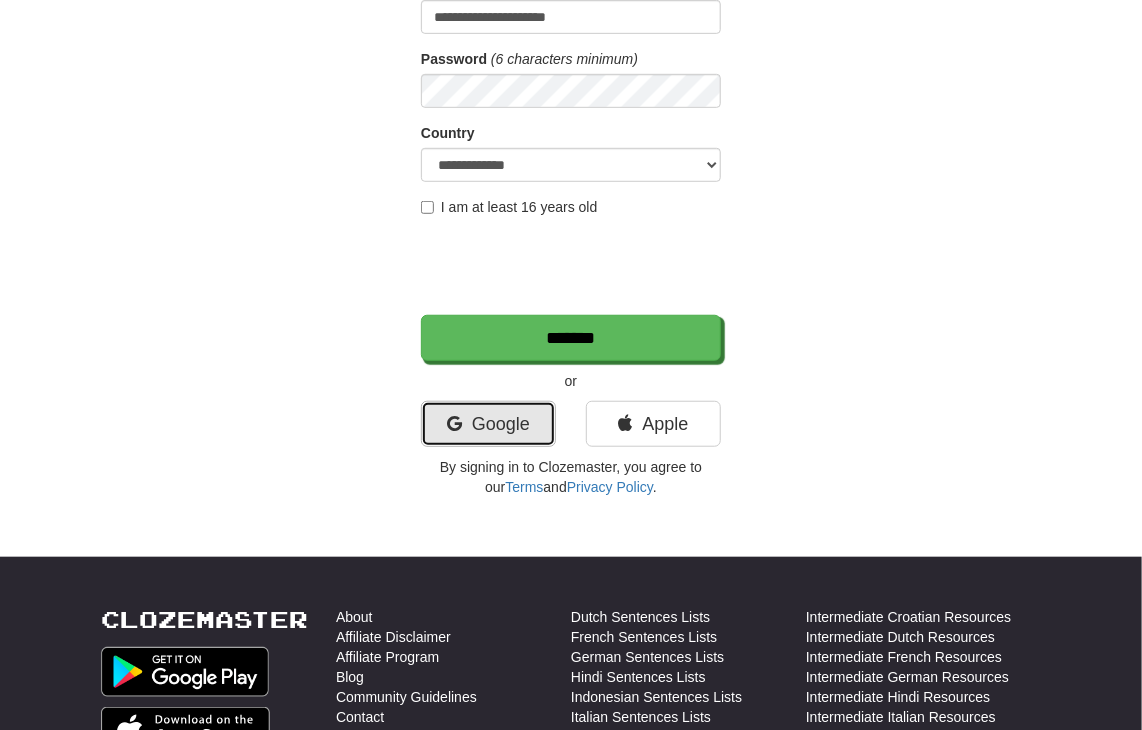 click on "Google" at bounding box center [488, 424] 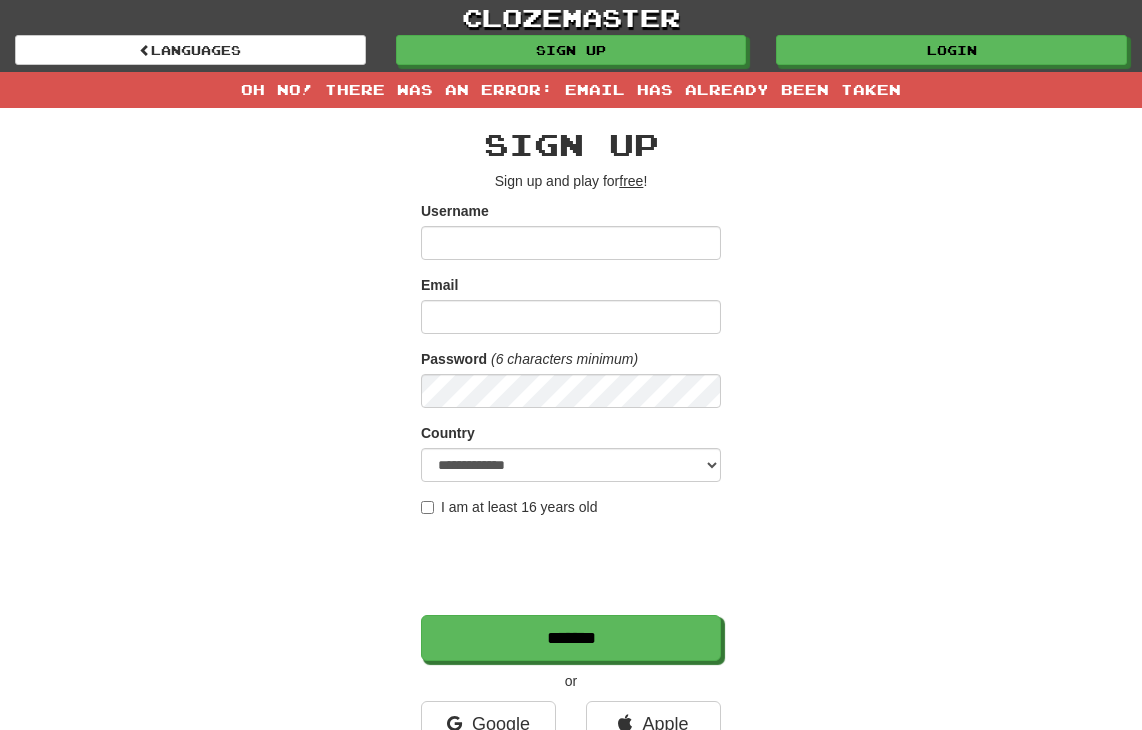 scroll, scrollTop: 0, scrollLeft: 0, axis: both 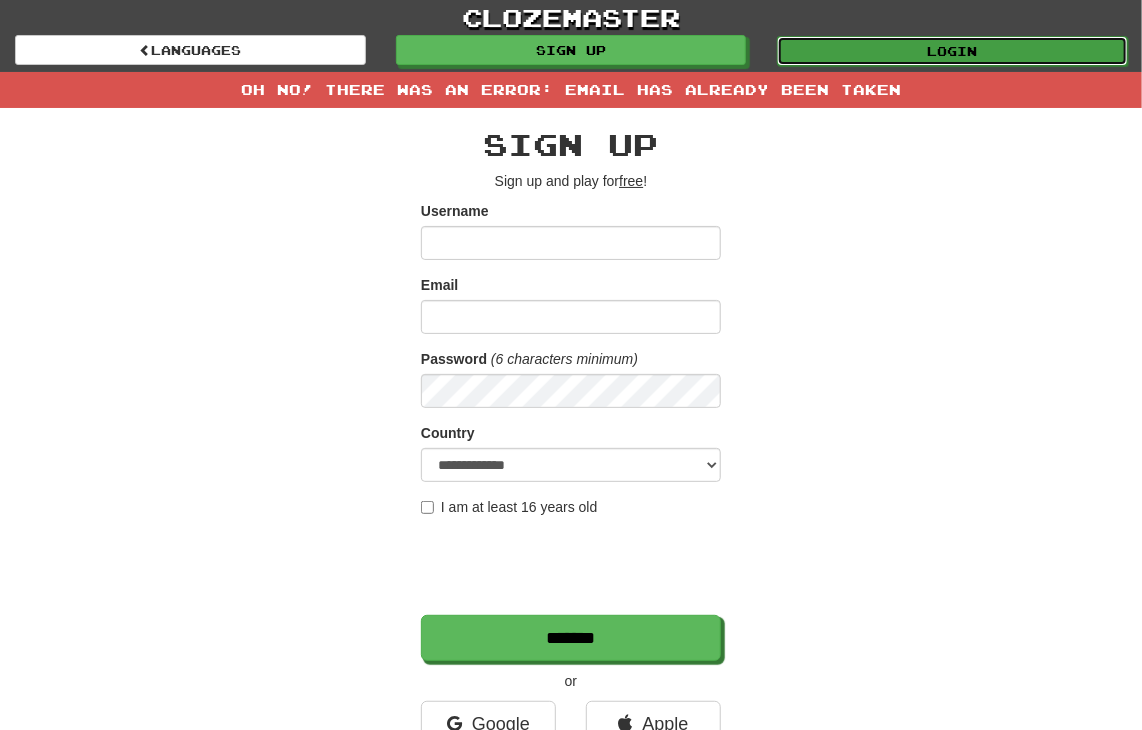 click on "Login" at bounding box center [952, 51] 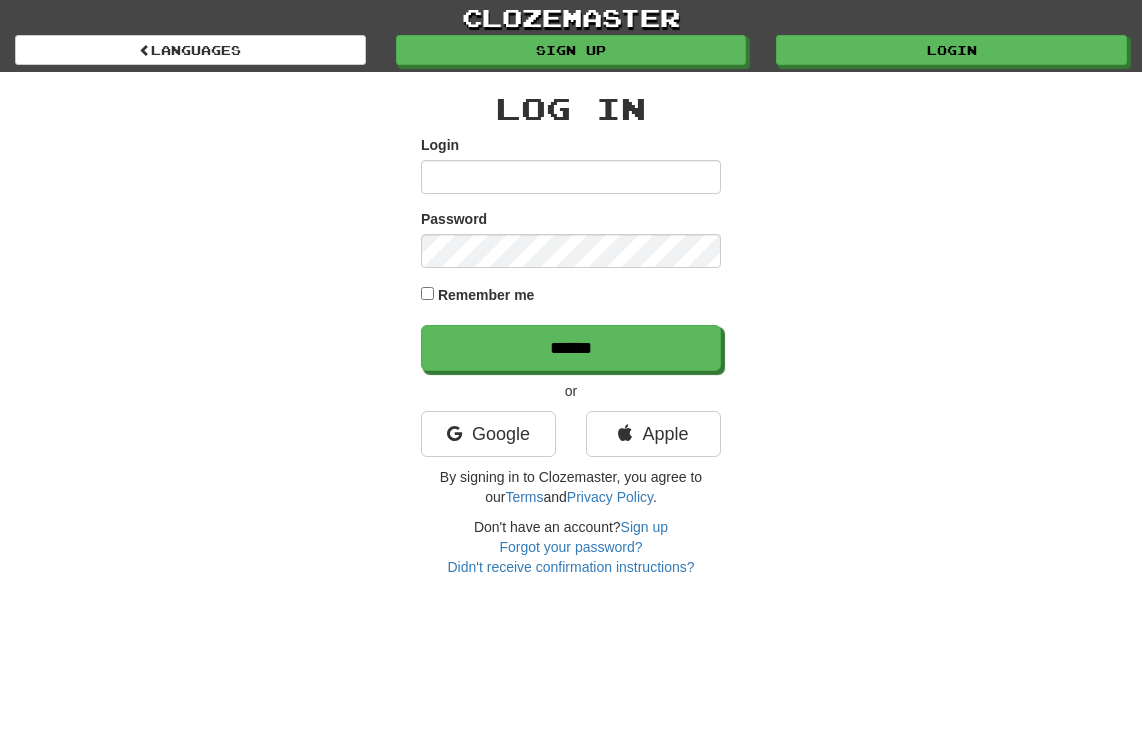scroll, scrollTop: 0, scrollLeft: 0, axis: both 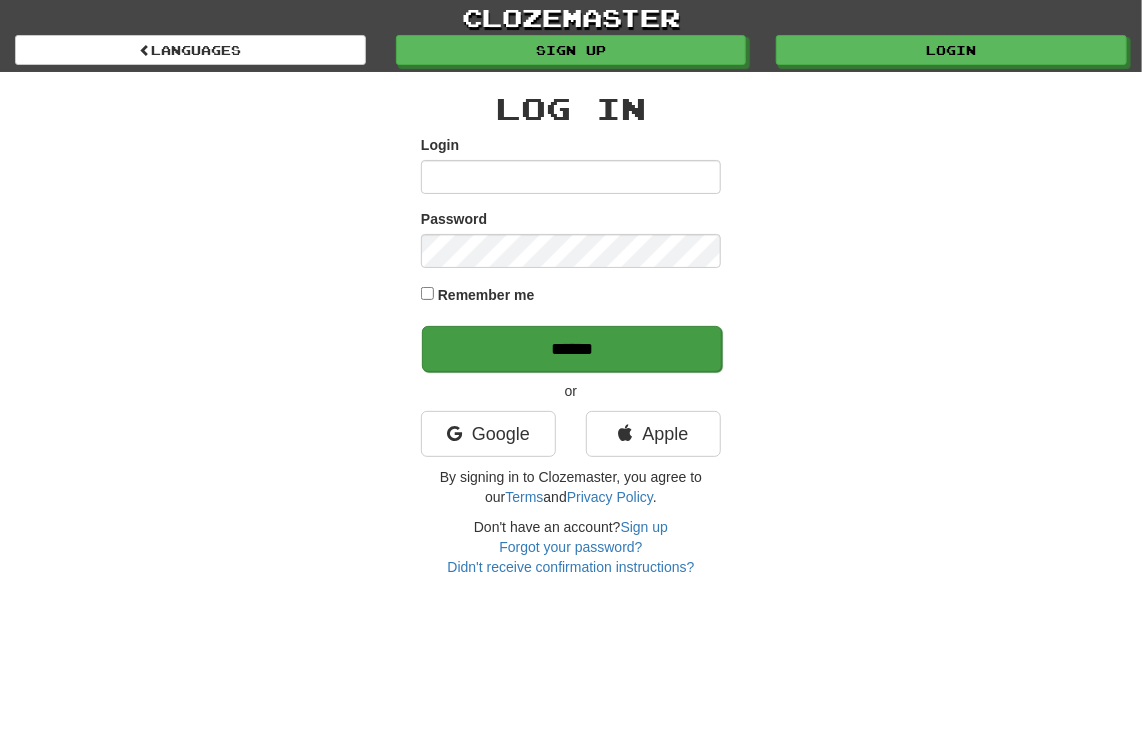 type on "********" 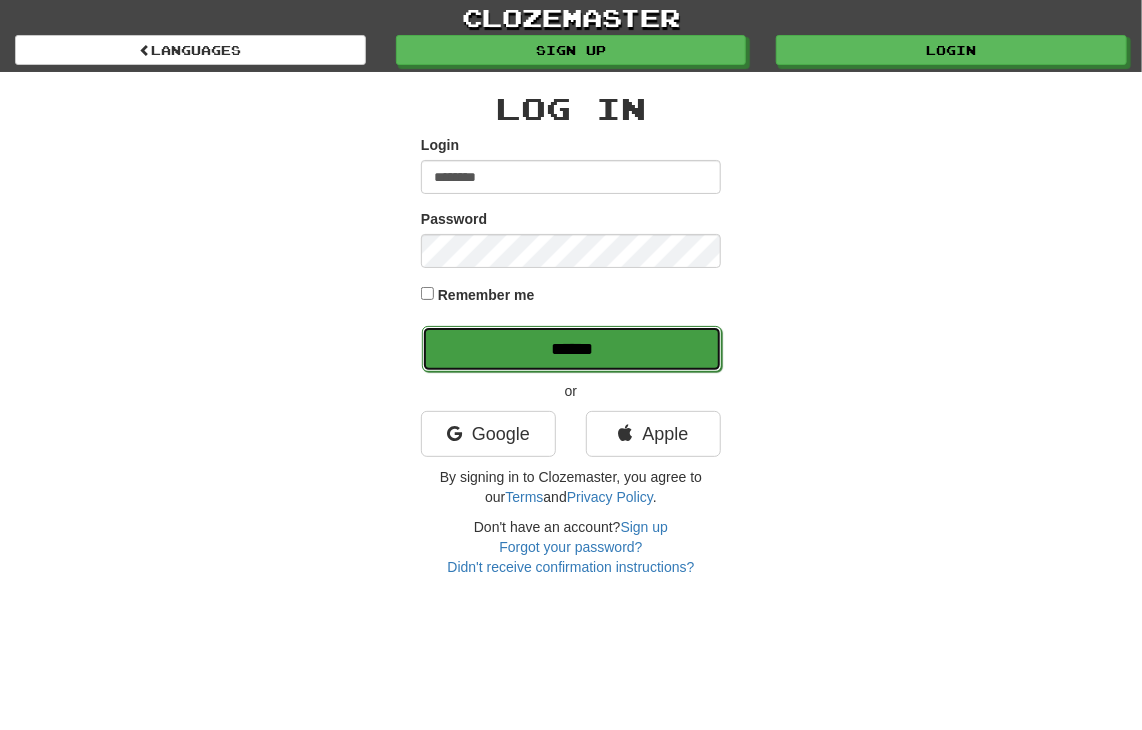 click on "******" at bounding box center (572, 349) 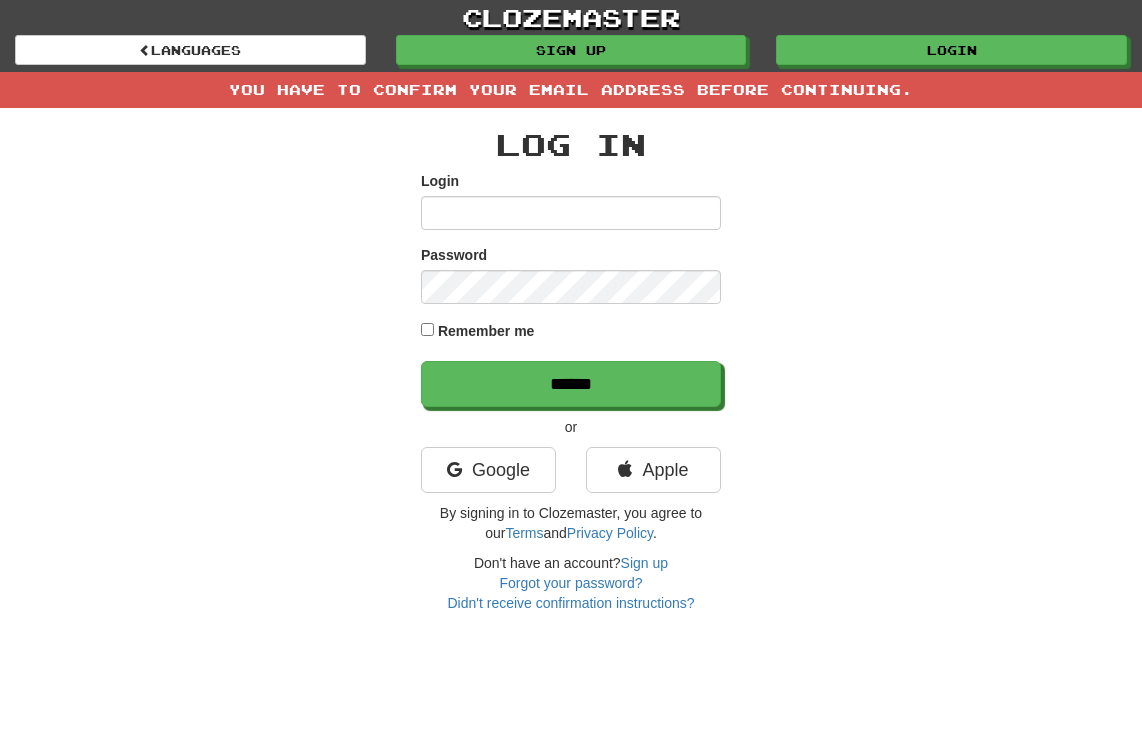 scroll, scrollTop: 0, scrollLeft: 0, axis: both 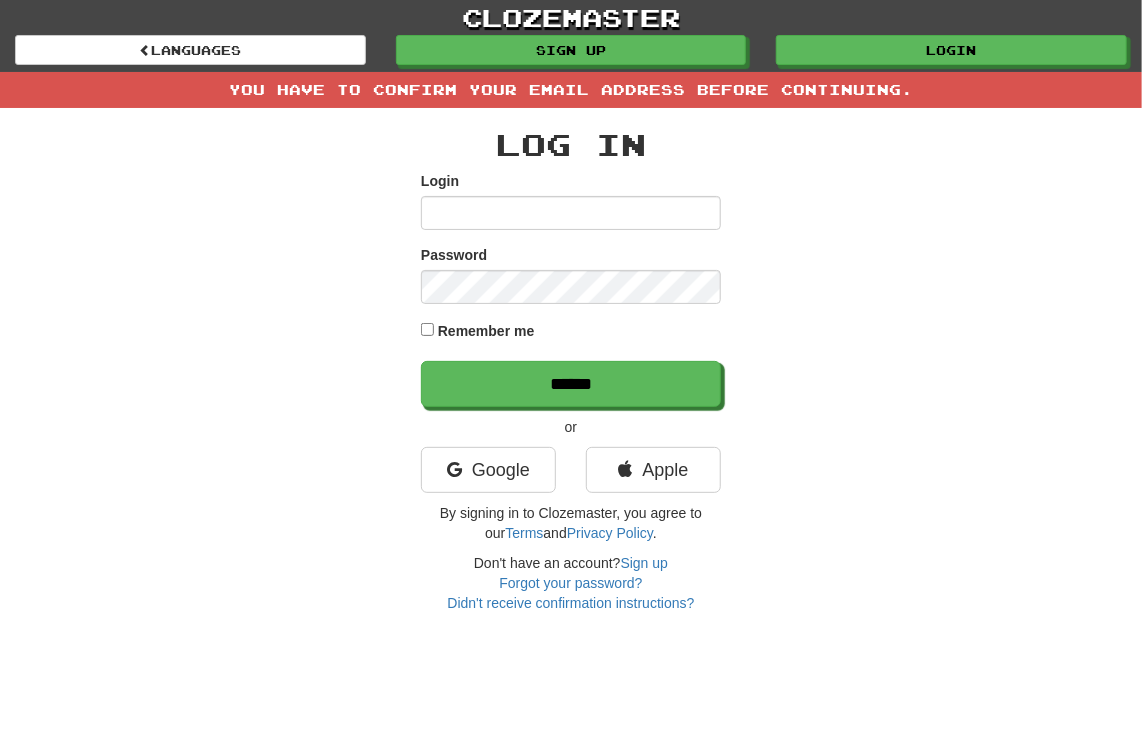 type on "********" 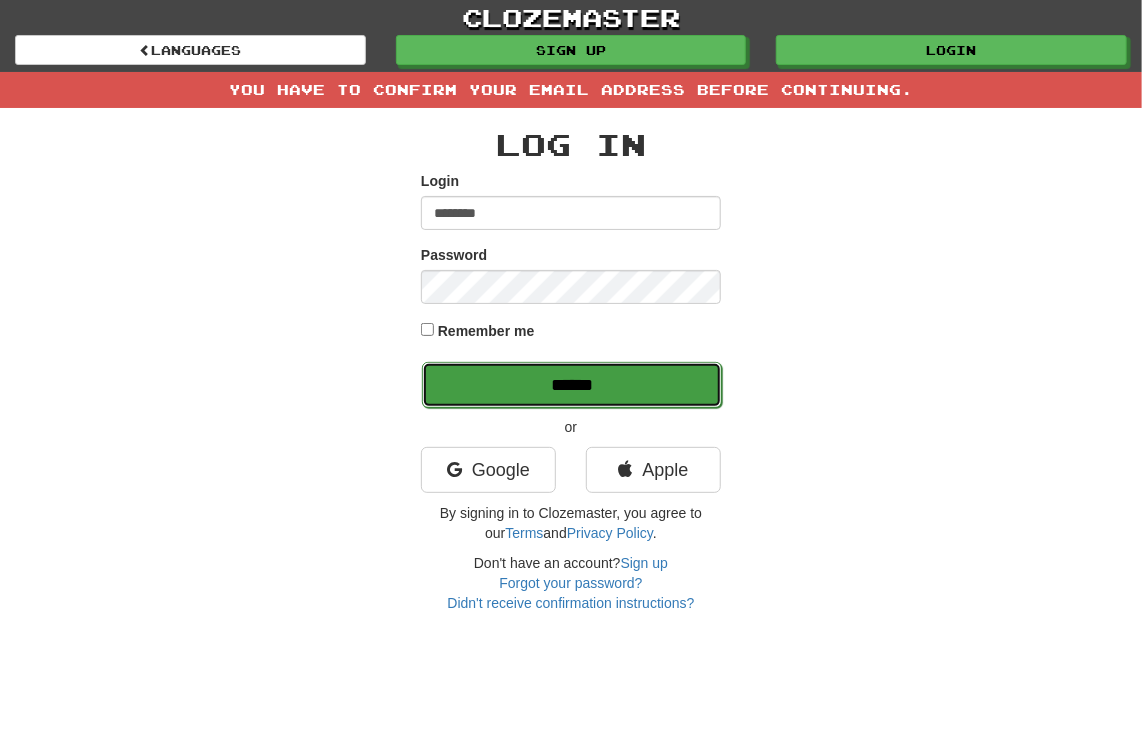click on "******" at bounding box center (572, 385) 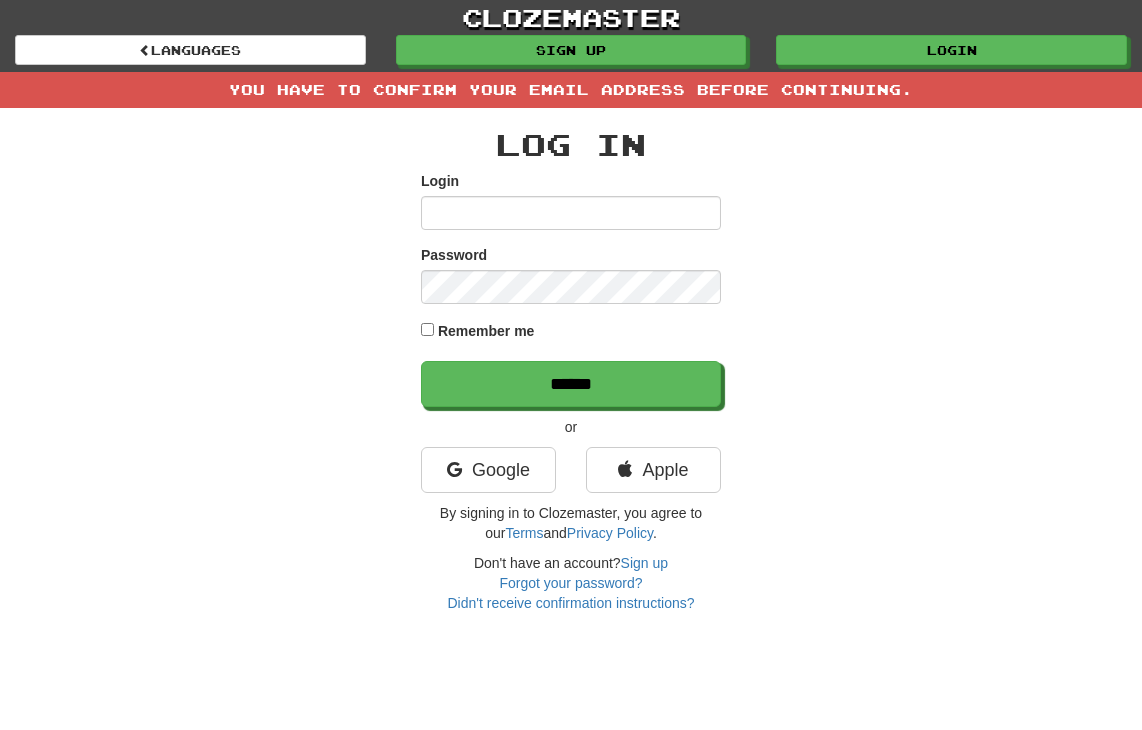 scroll, scrollTop: 0, scrollLeft: 0, axis: both 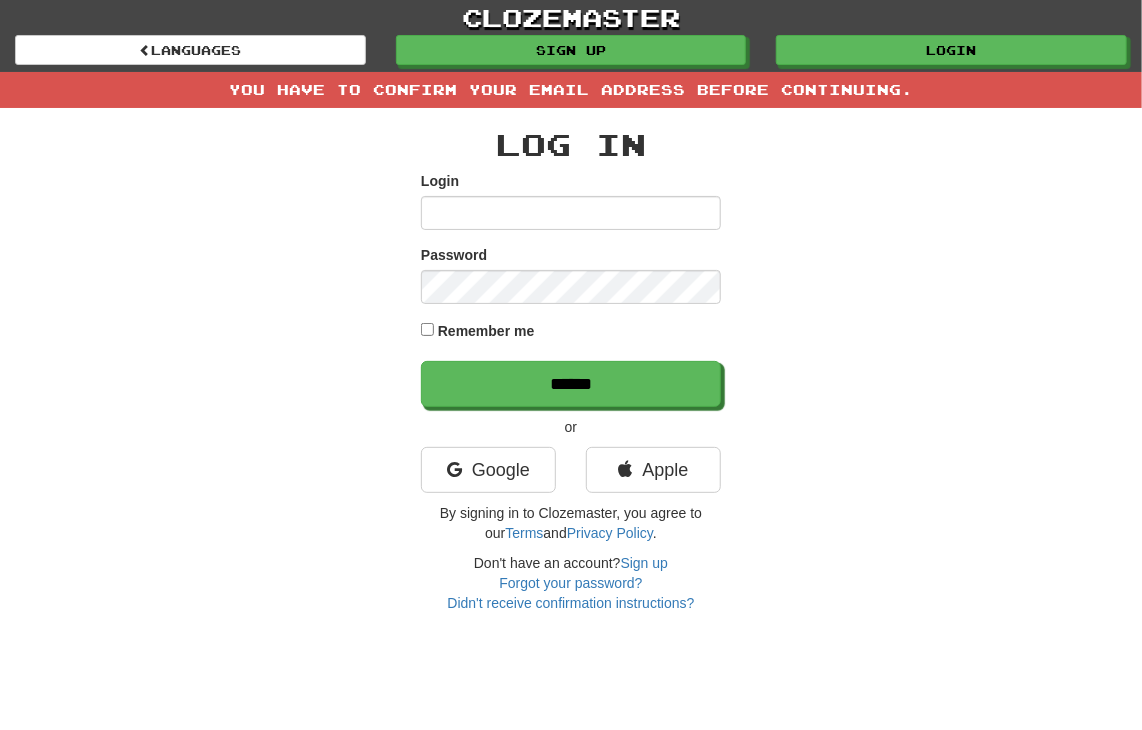 type on "********" 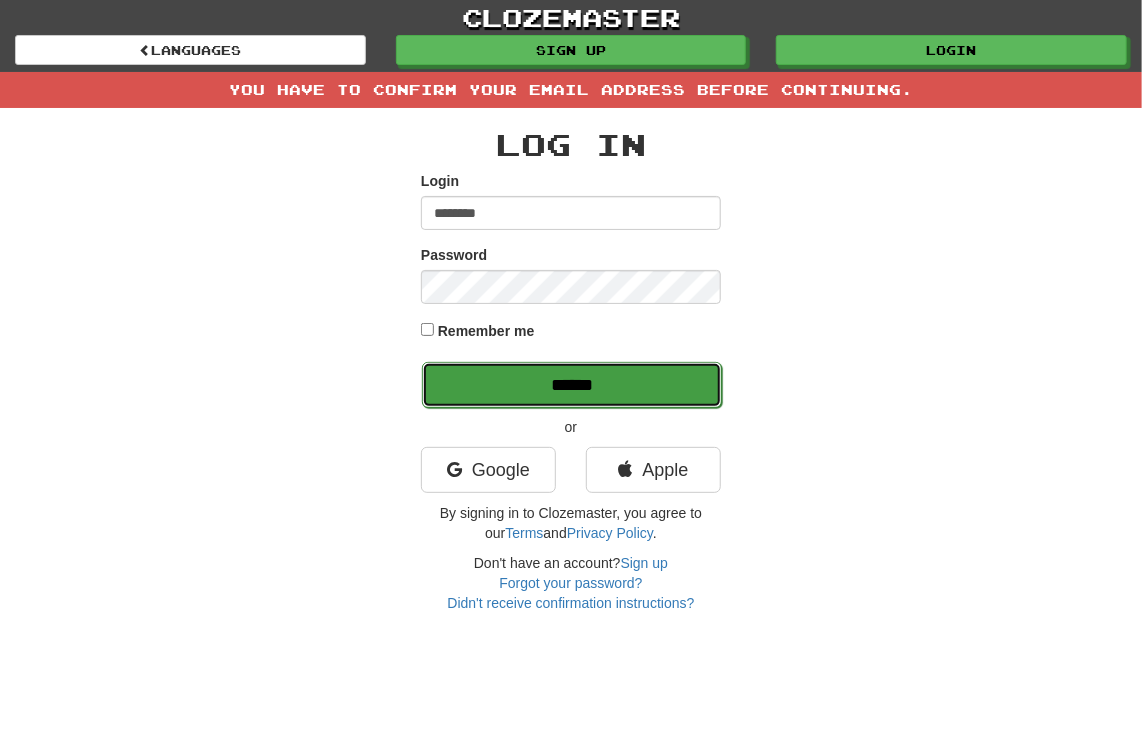click on "******" at bounding box center (572, 385) 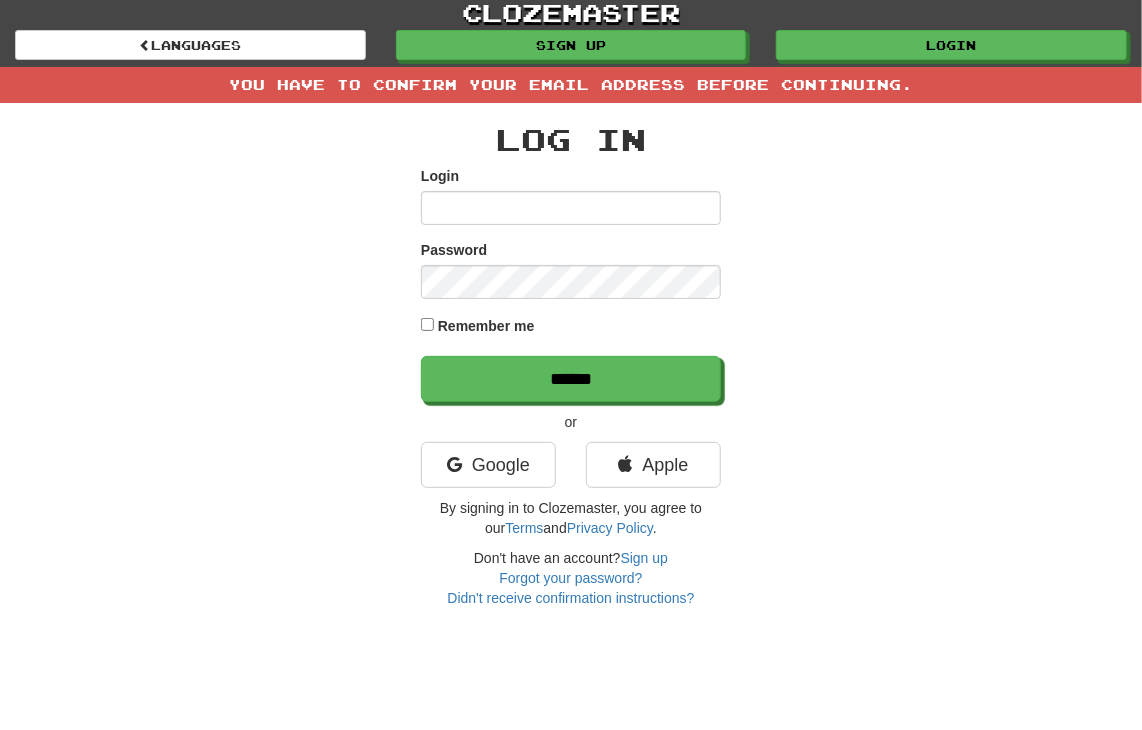 scroll, scrollTop: 100, scrollLeft: 0, axis: vertical 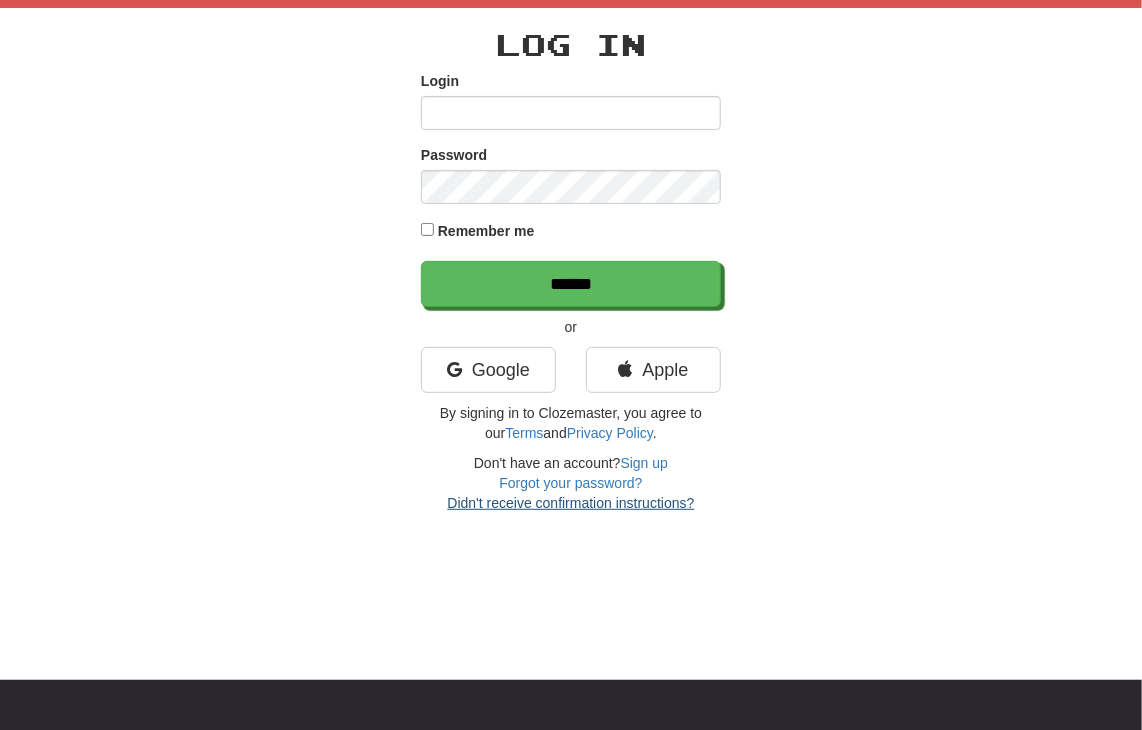 type on "********" 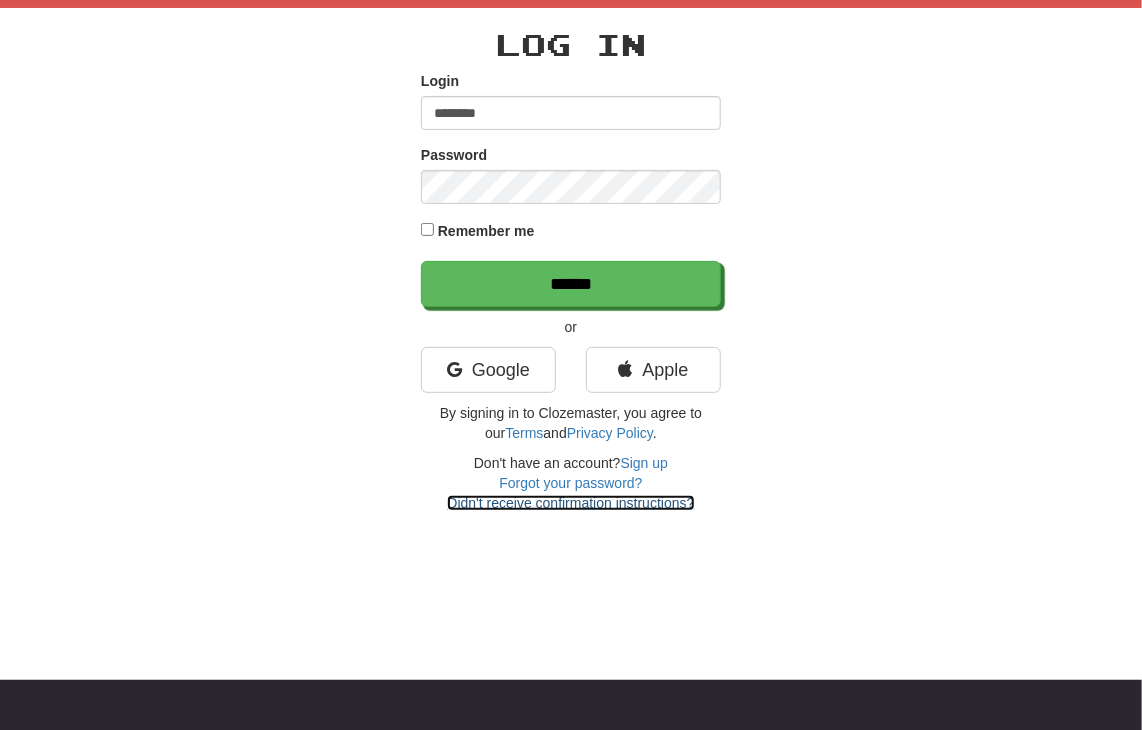 click on "Didn't receive confirmation instructions?" at bounding box center (570, 503) 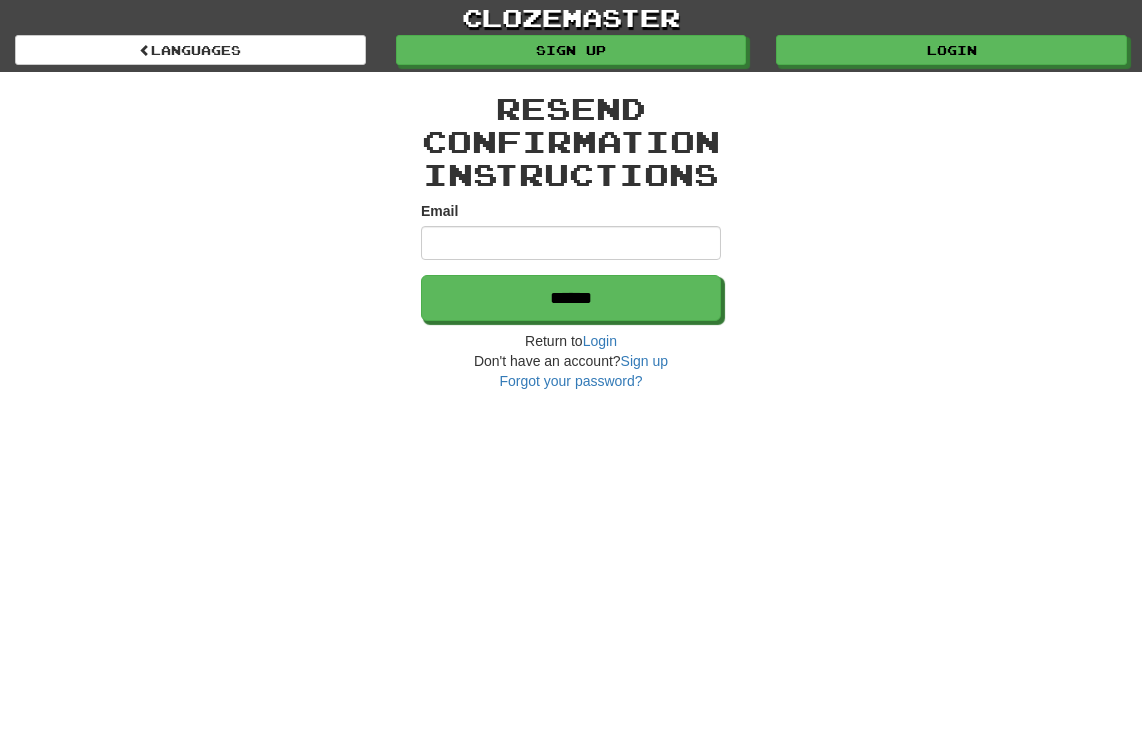 scroll, scrollTop: 0, scrollLeft: 0, axis: both 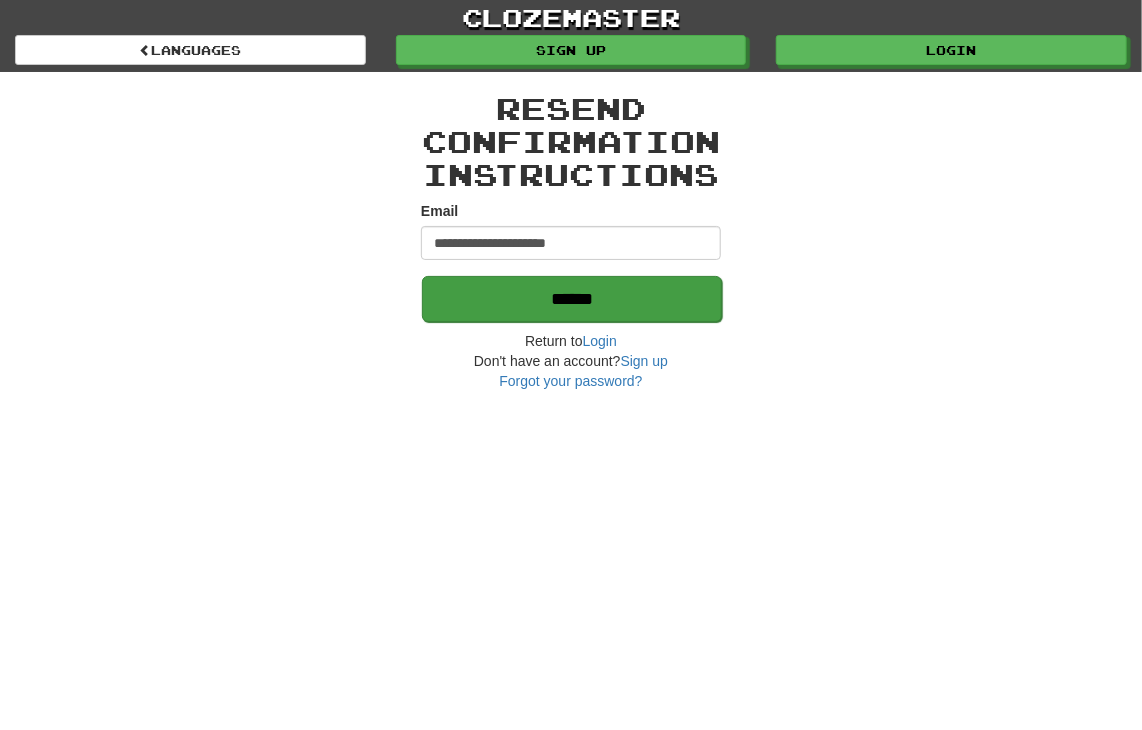 type on "**********" 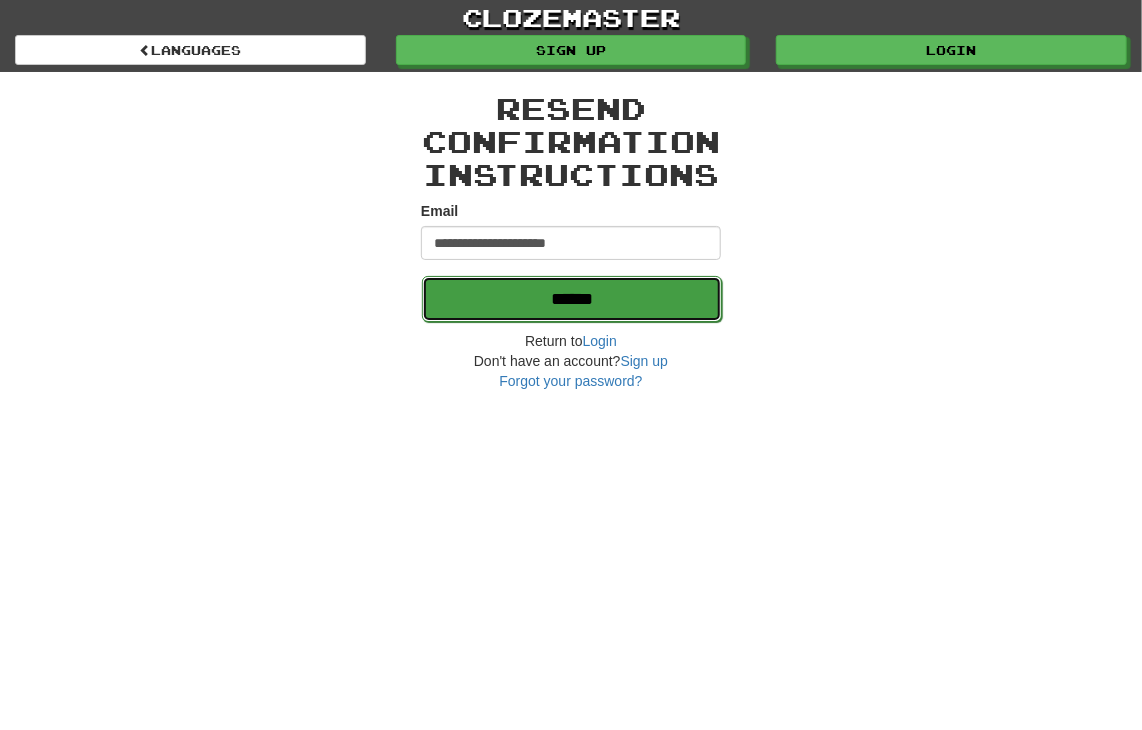 click on "******" at bounding box center (572, 299) 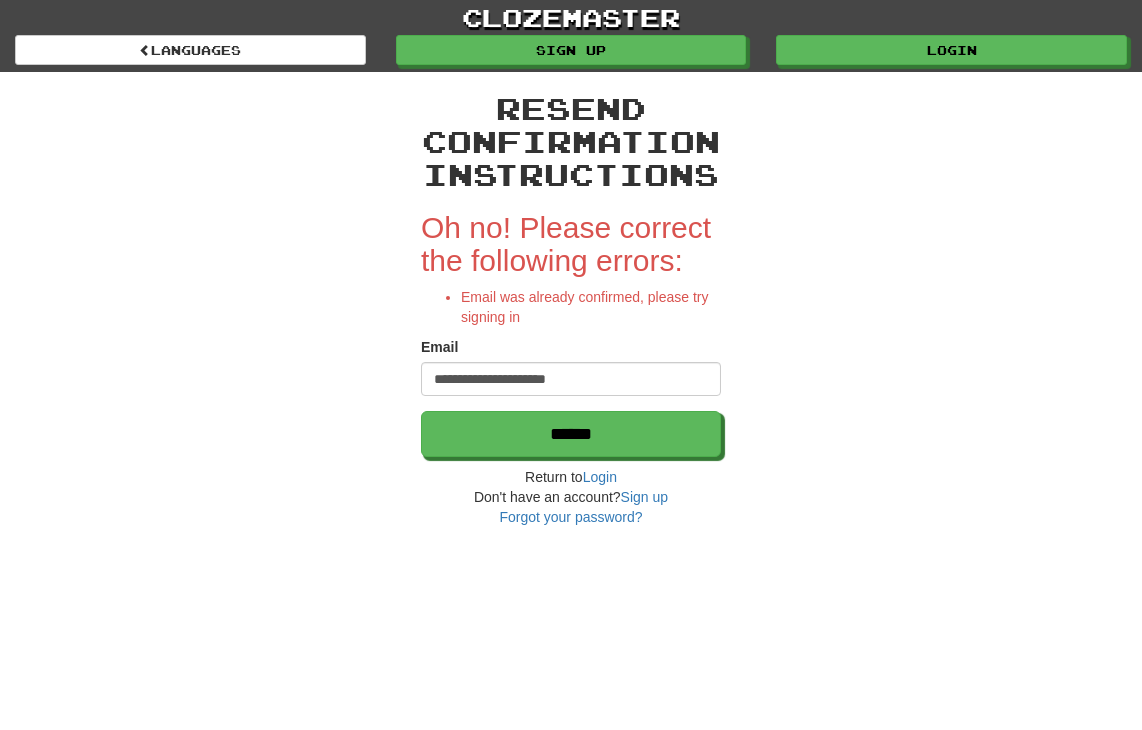 scroll, scrollTop: 0, scrollLeft: 0, axis: both 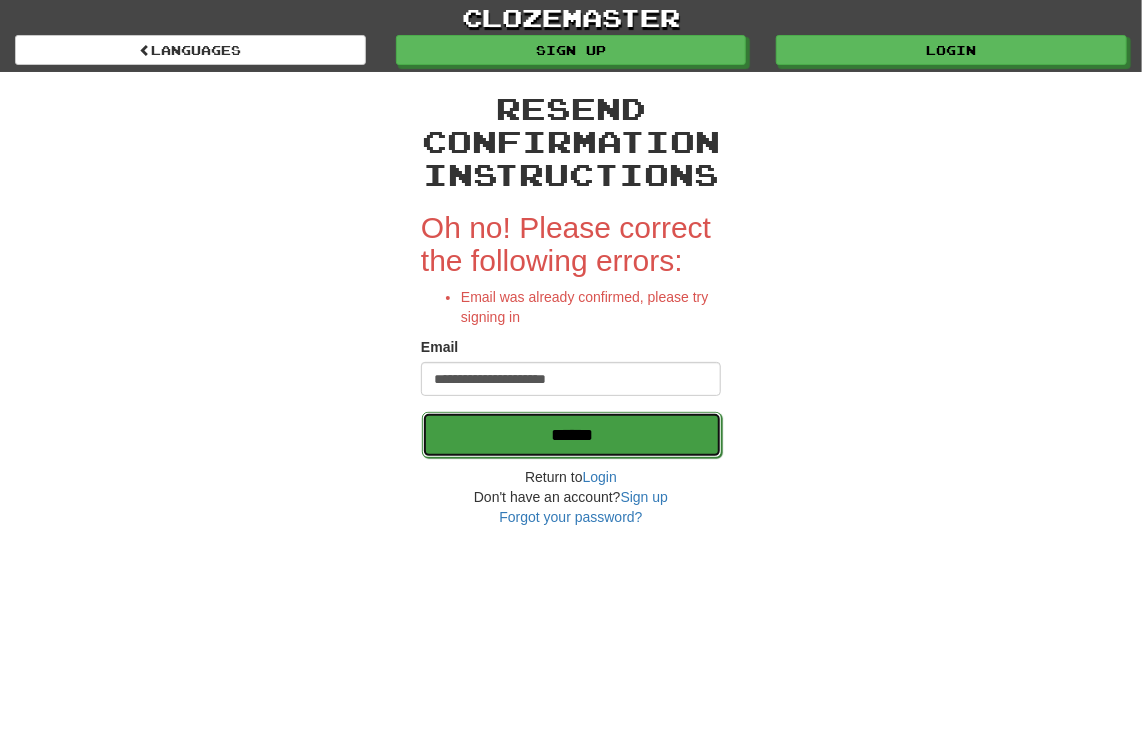 click on "******" at bounding box center (572, 435) 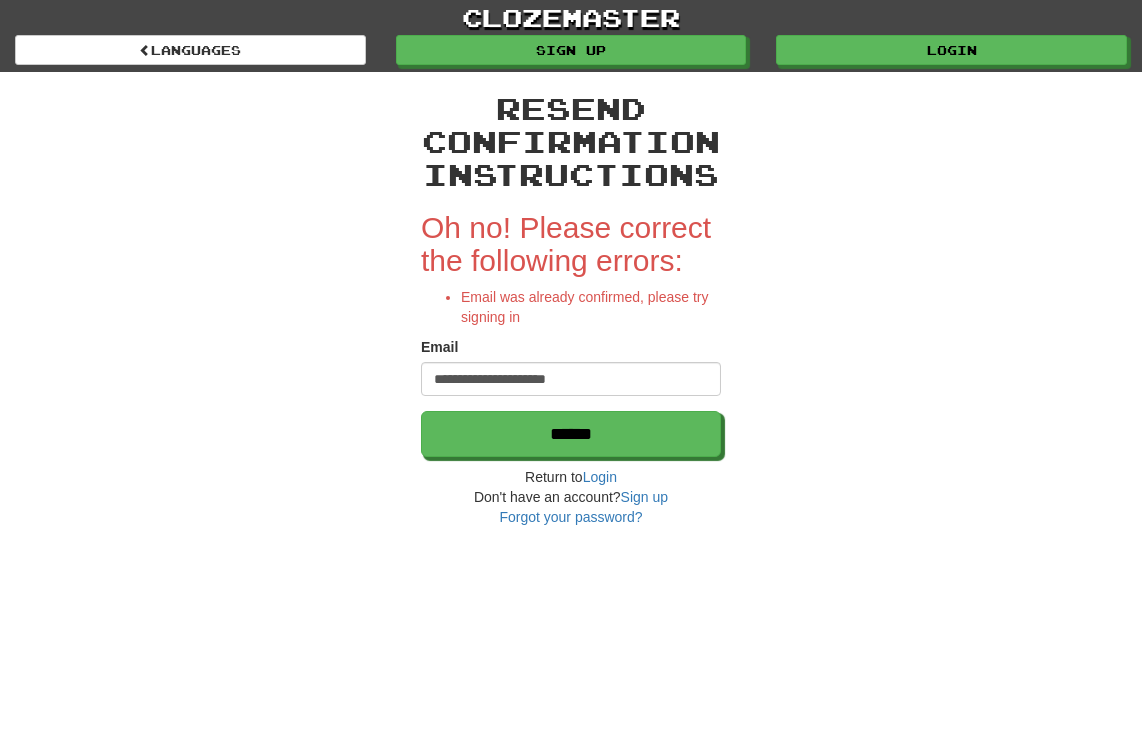 scroll, scrollTop: 0, scrollLeft: 0, axis: both 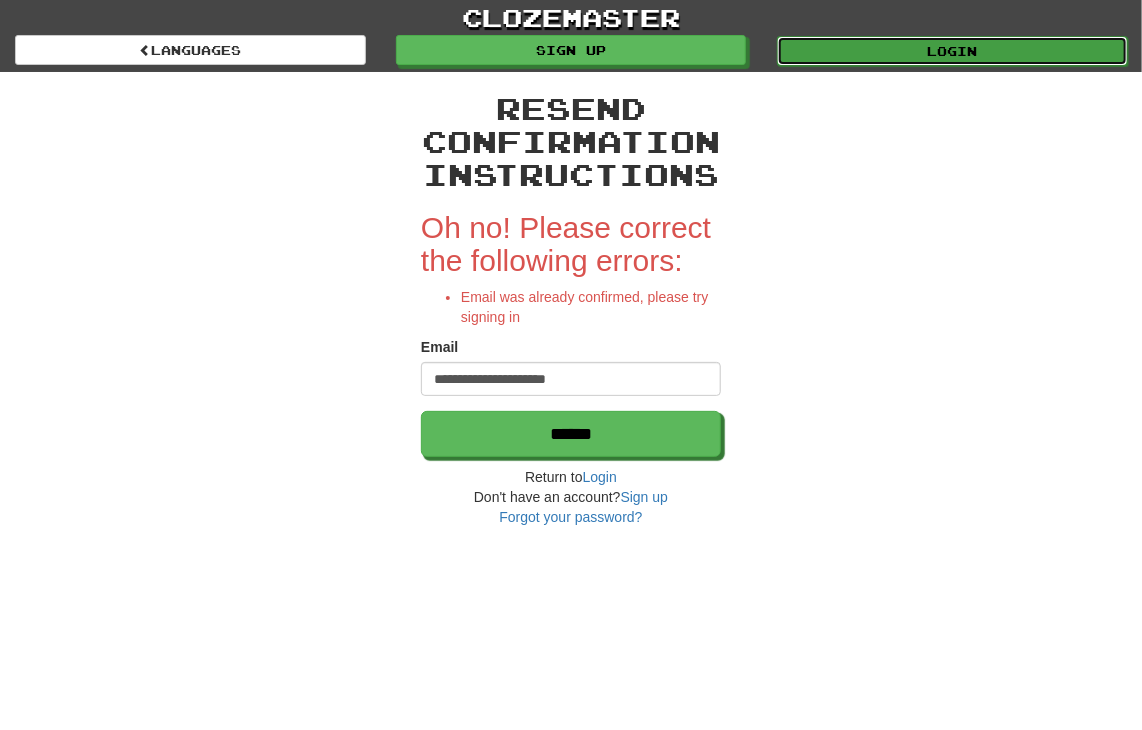 click on "Login" at bounding box center (952, 51) 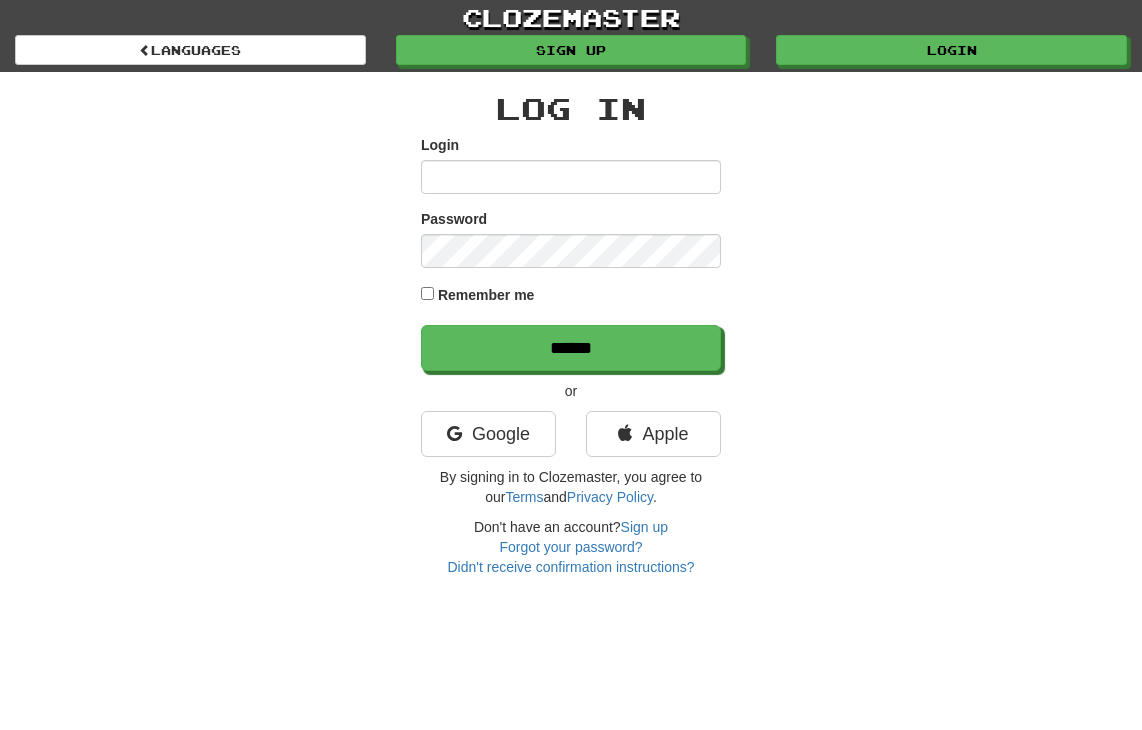 scroll, scrollTop: 0, scrollLeft: 0, axis: both 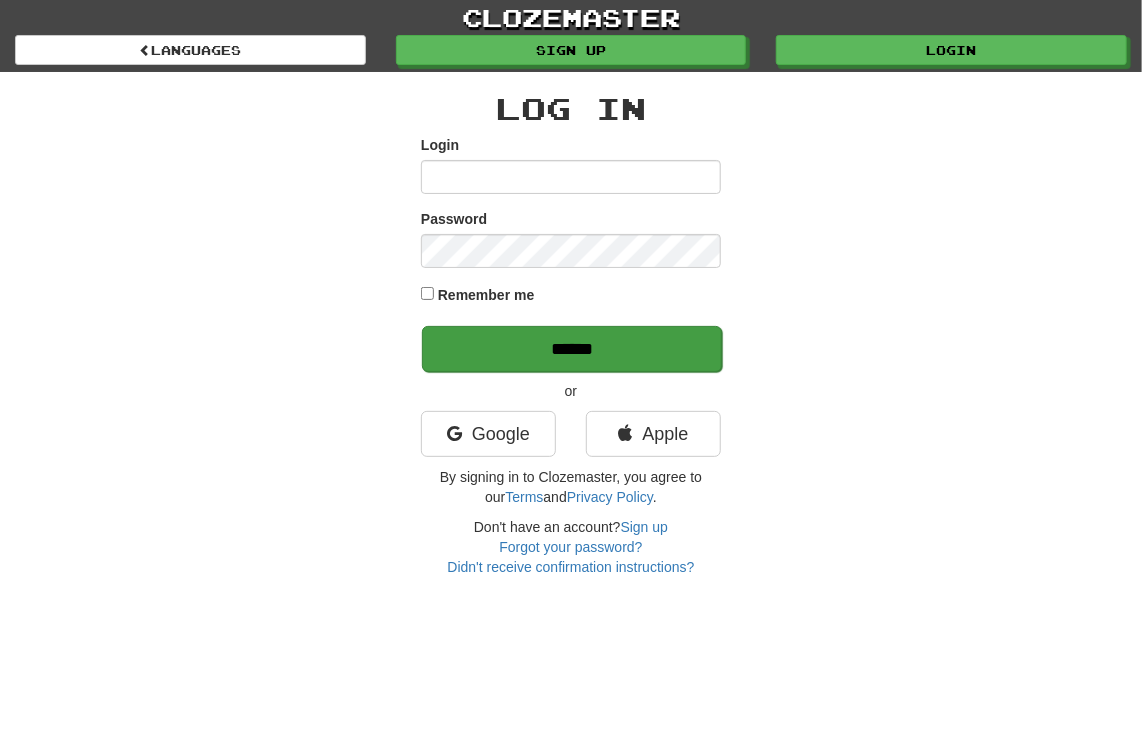 type on "********" 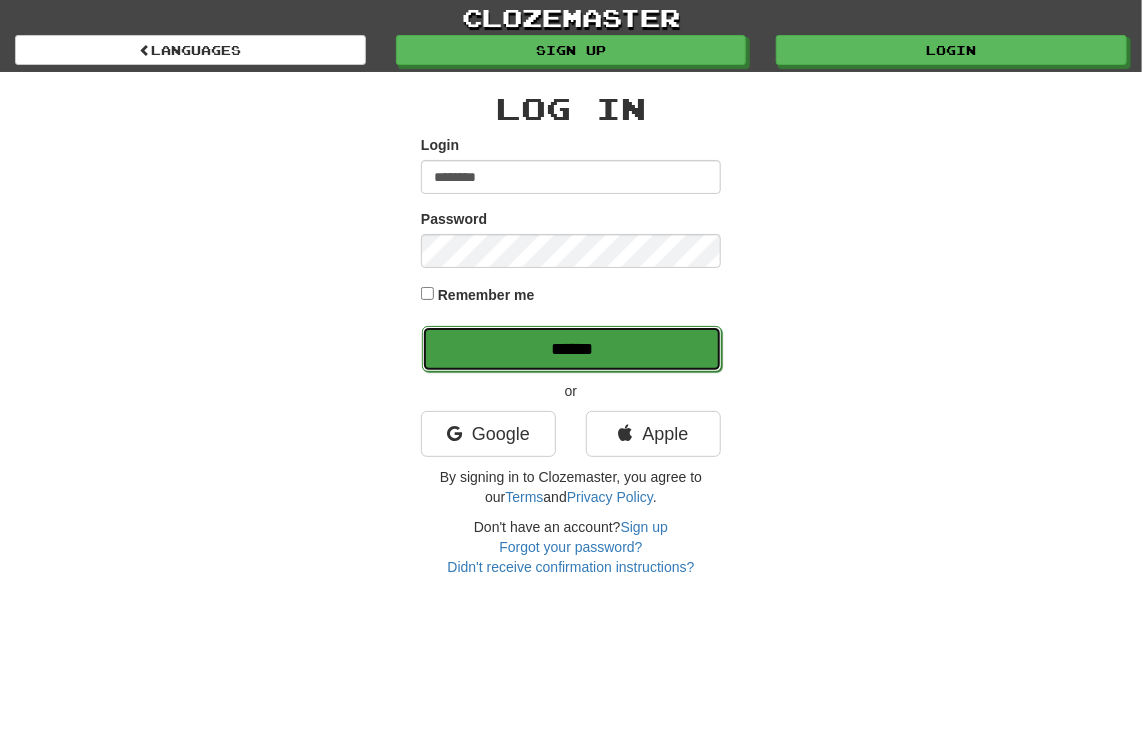 click on "******" at bounding box center [572, 349] 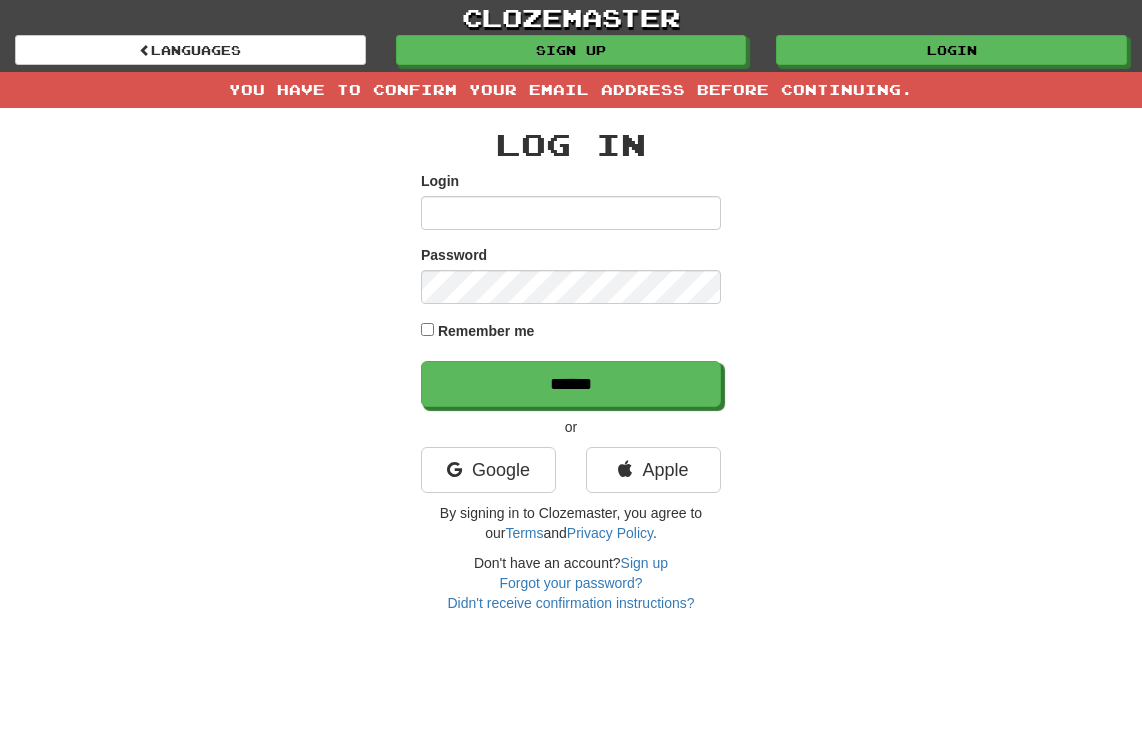 scroll, scrollTop: 0, scrollLeft: 0, axis: both 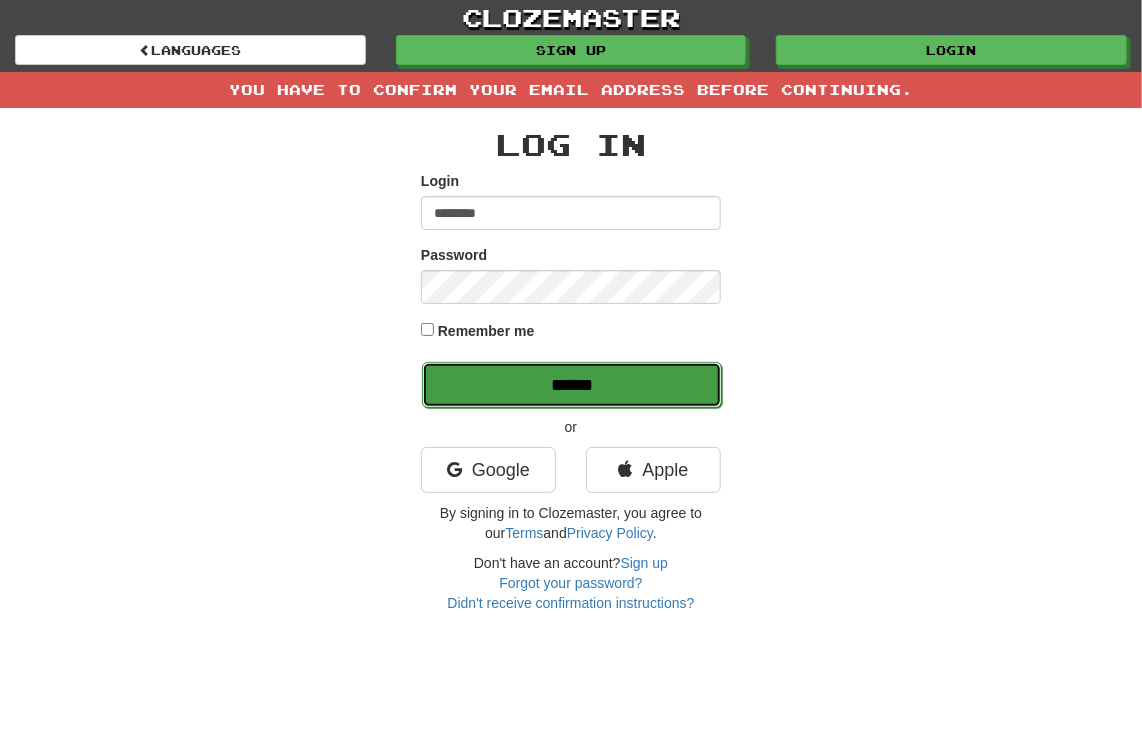 click on "******" at bounding box center [572, 385] 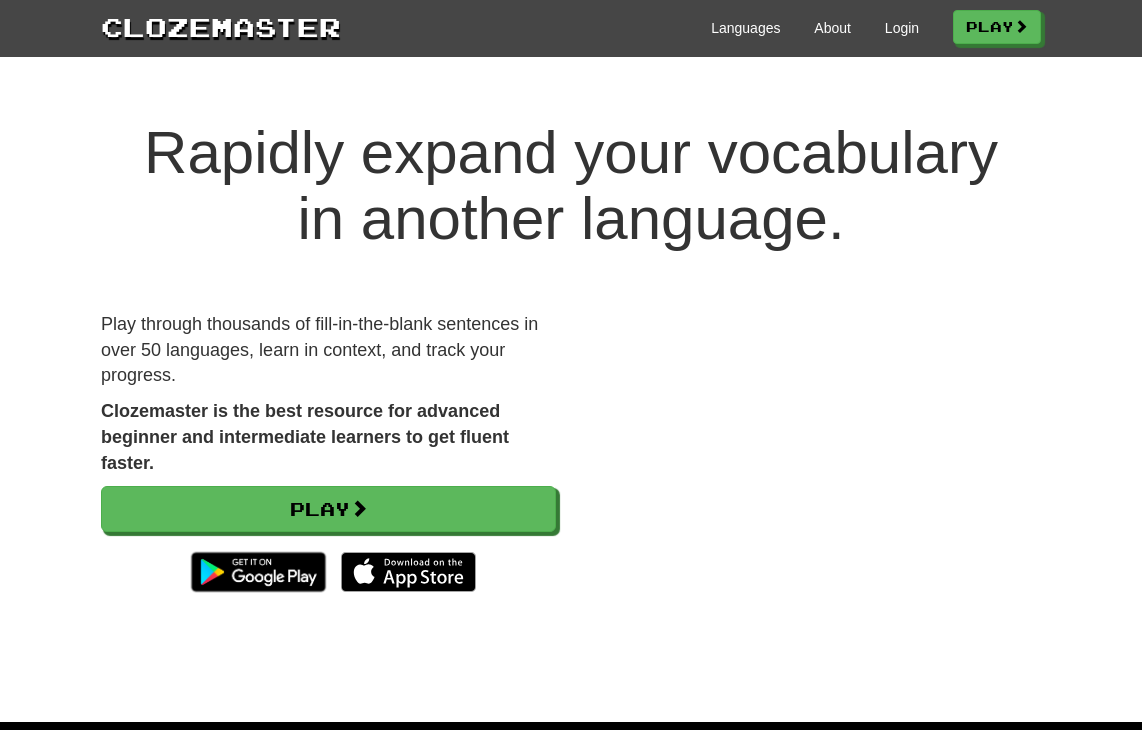 scroll, scrollTop: 0, scrollLeft: 0, axis: both 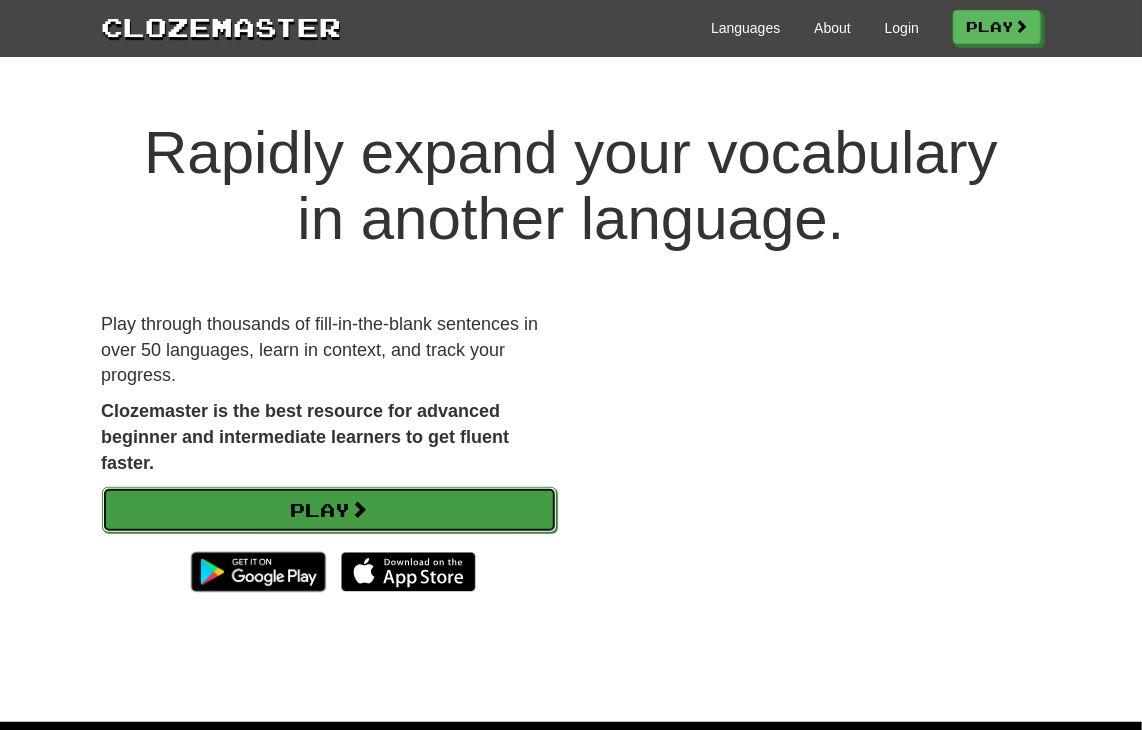 click on "Play" at bounding box center (329, 510) 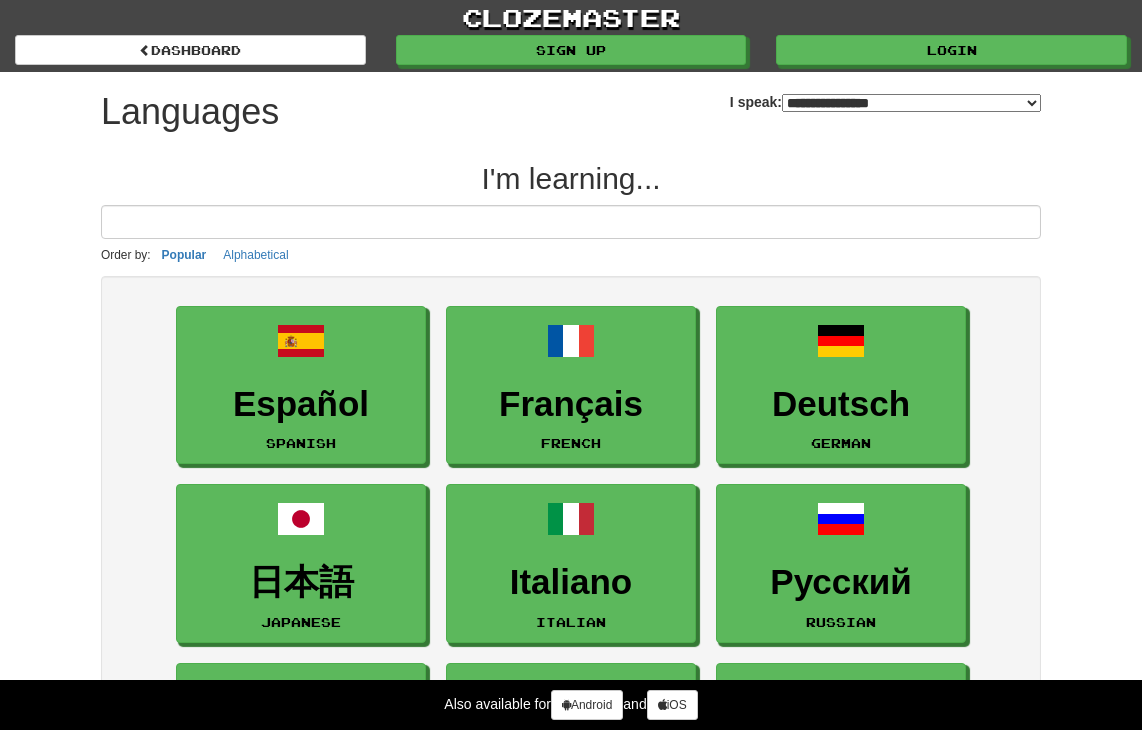 select on "*******" 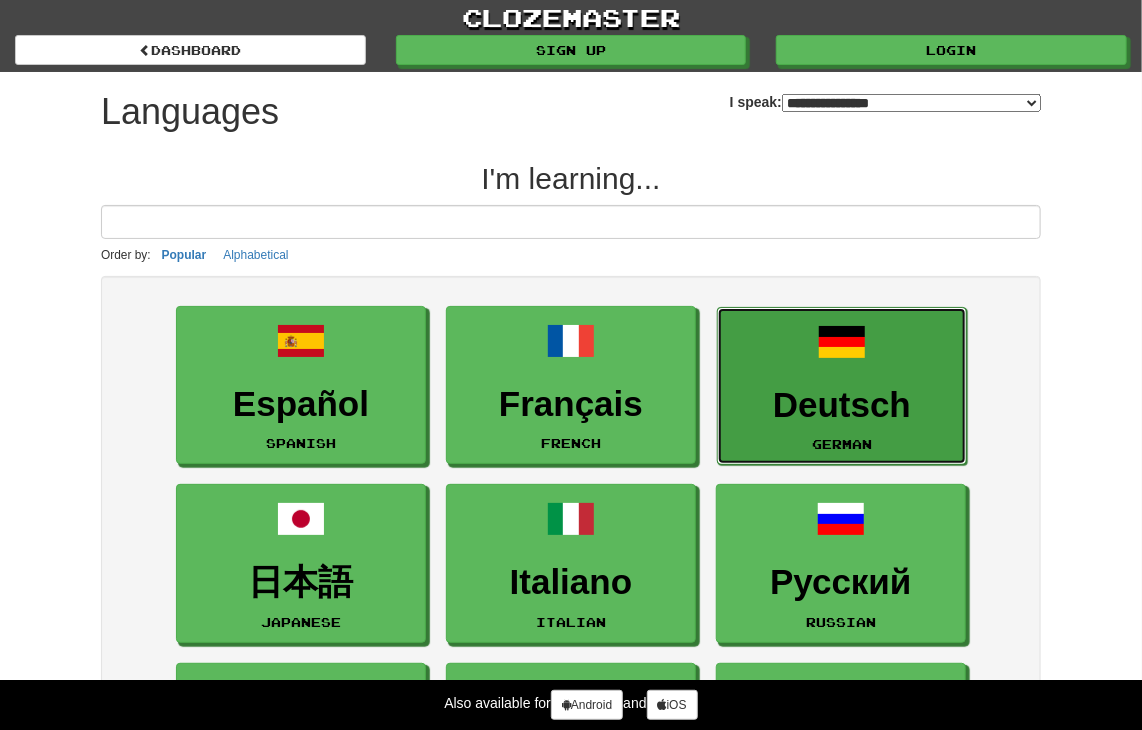 click on "Deutsch" at bounding box center [842, 405] 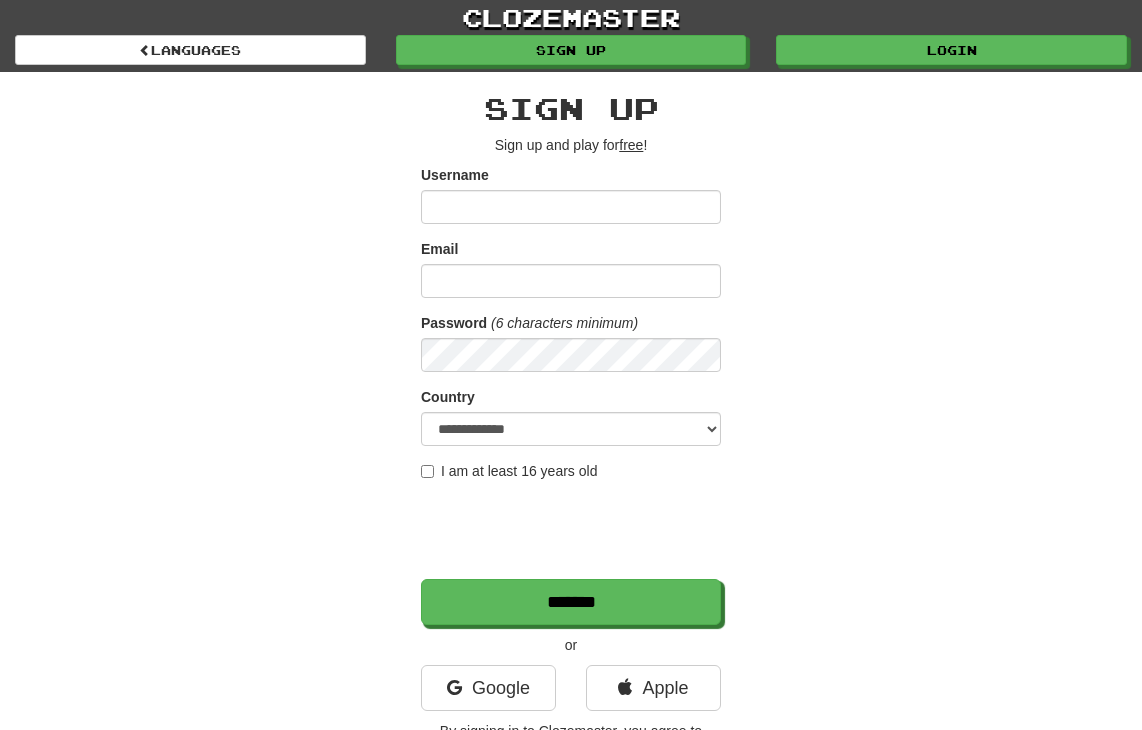 scroll, scrollTop: 0, scrollLeft: 0, axis: both 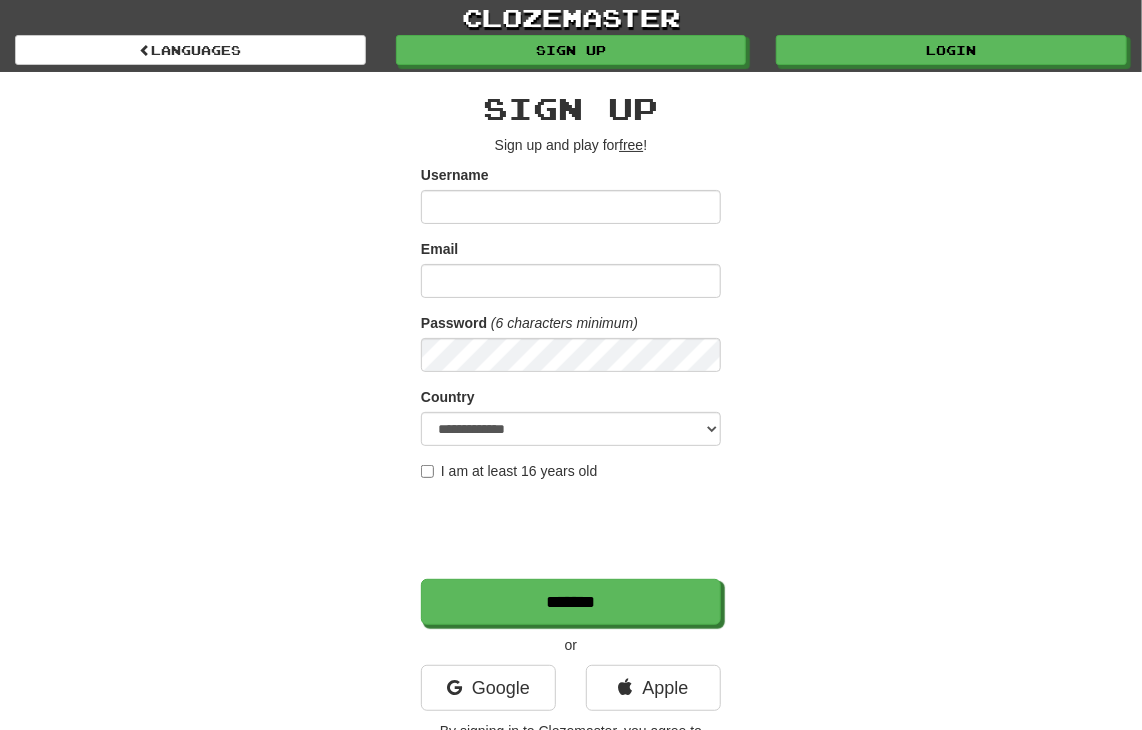 click on "Username" at bounding box center [571, 207] 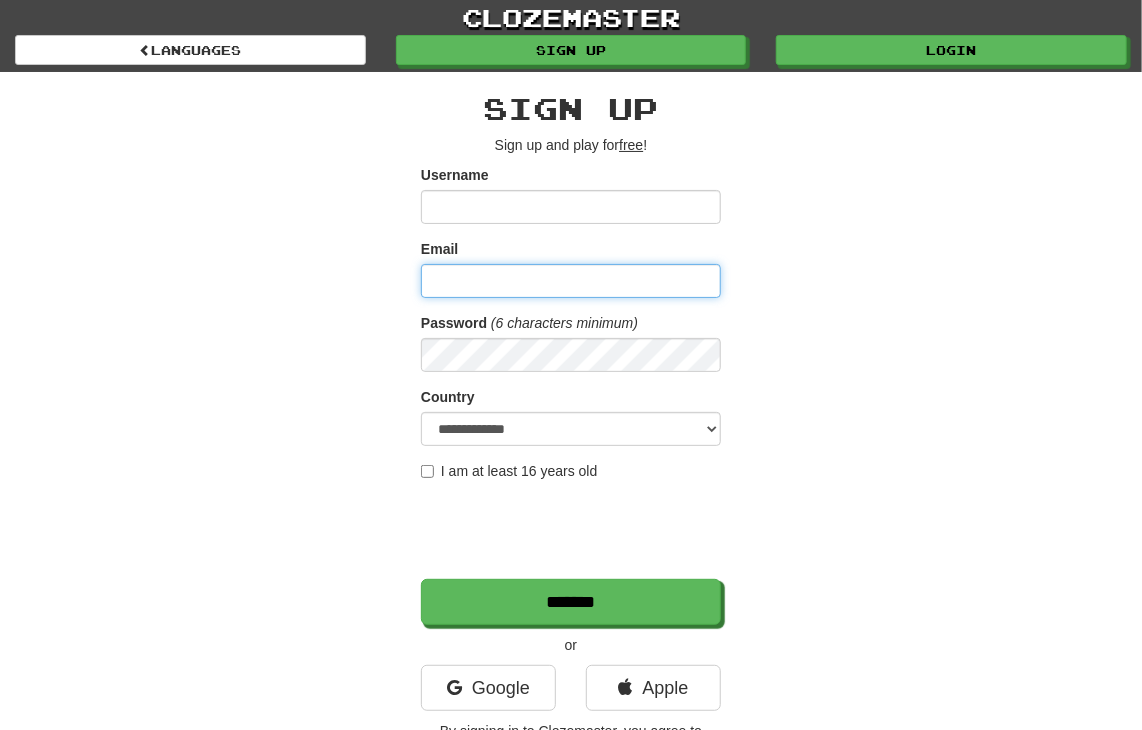 click on "Email" at bounding box center [571, 281] 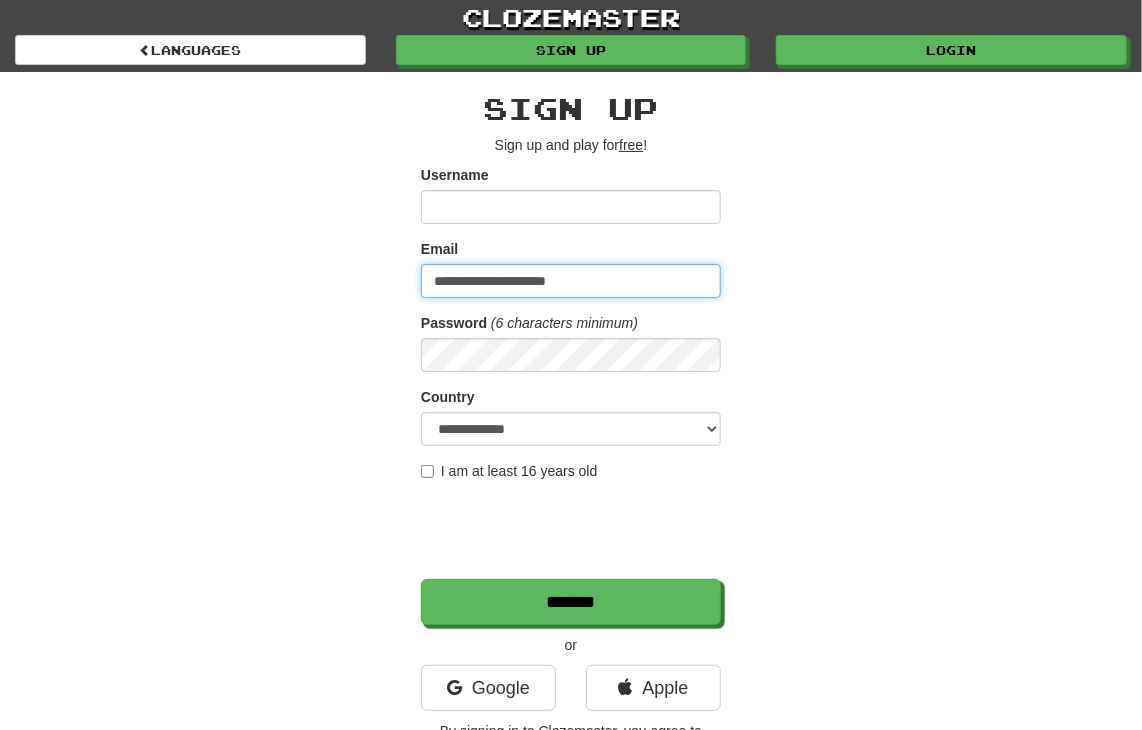 type on "**********" 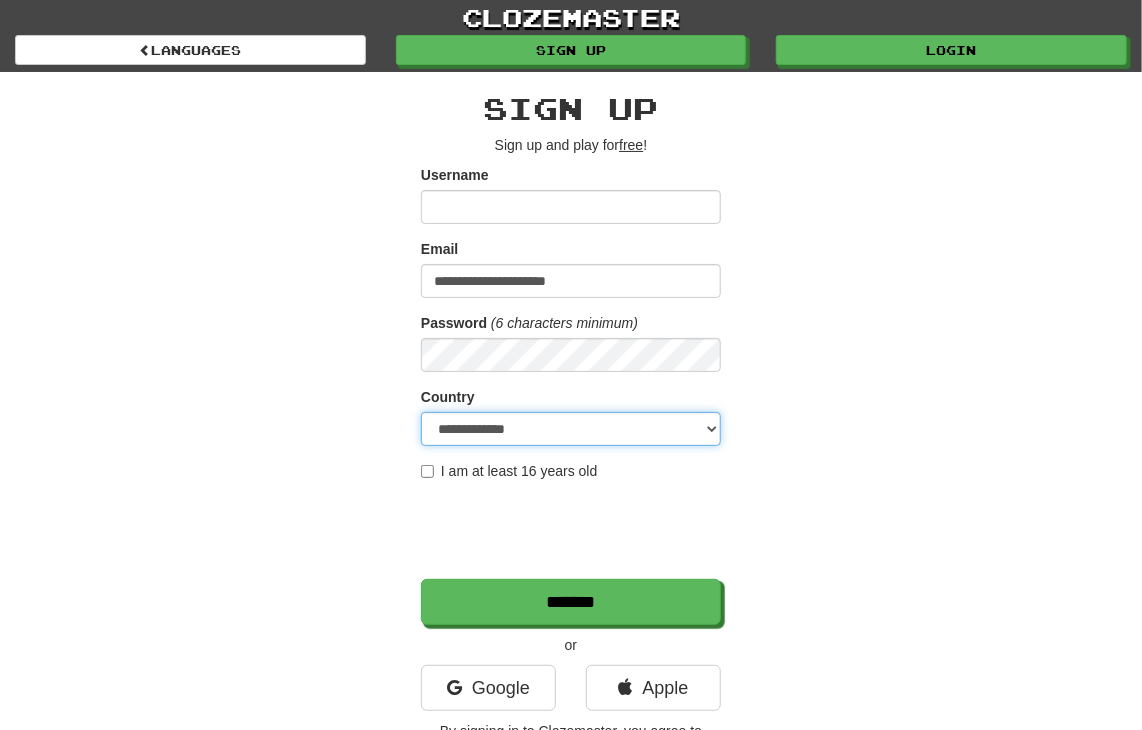 click on "**********" at bounding box center [571, 429] 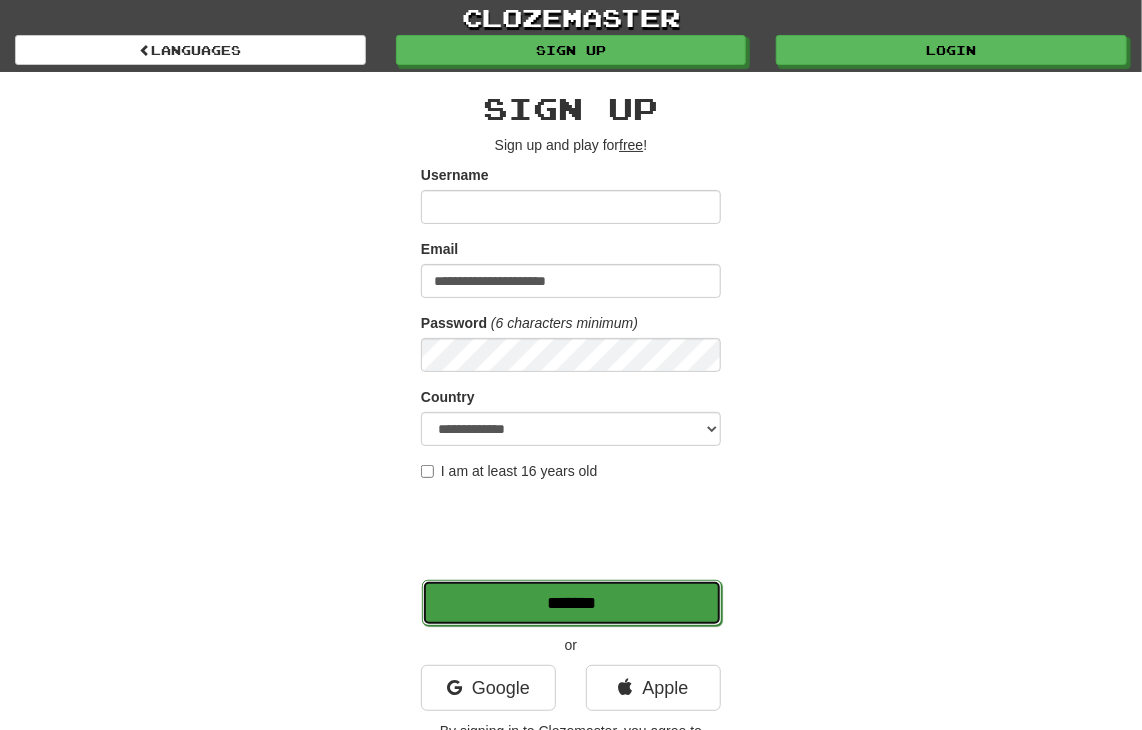 click on "*******" at bounding box center [572, 603] 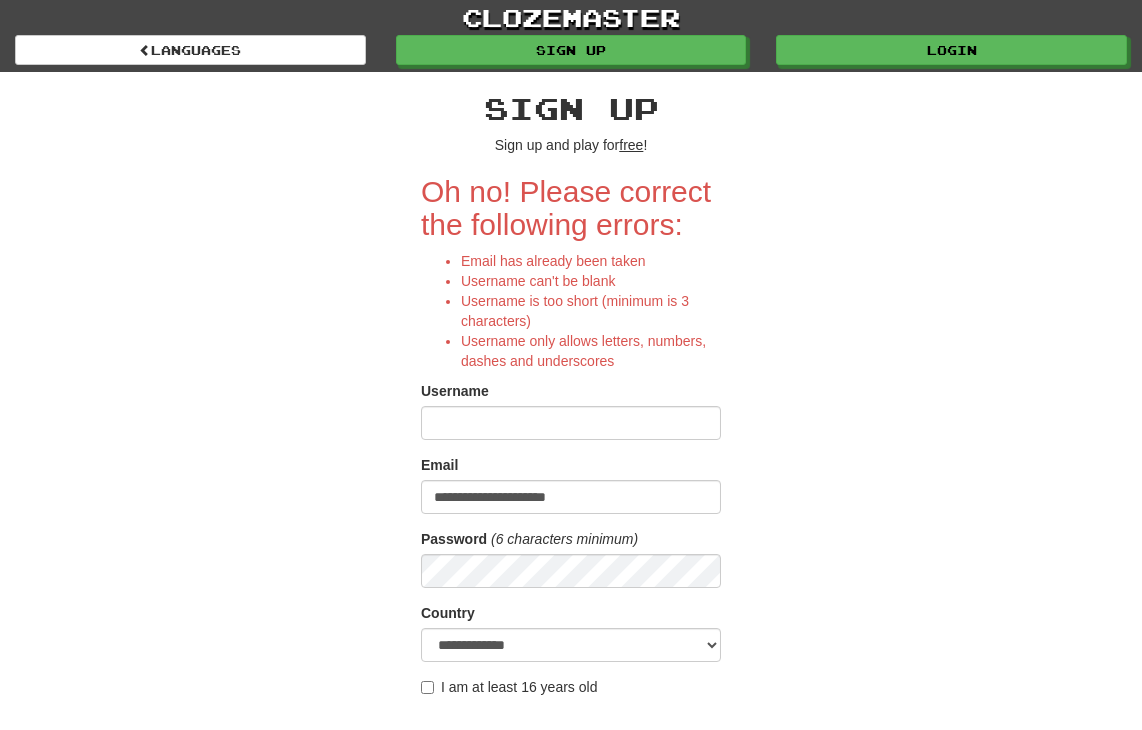 scroll, scrollTop: 0, scrollLeft: 0, axis: both 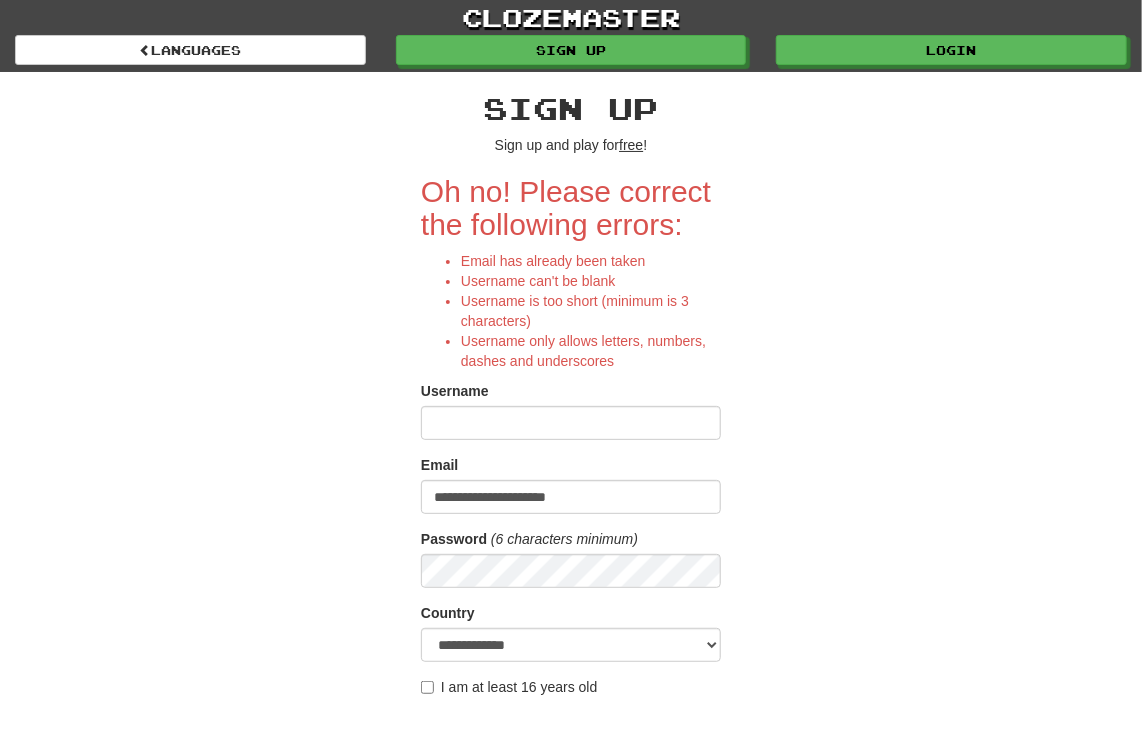 click on "Username" at bounding box center (571, 423) 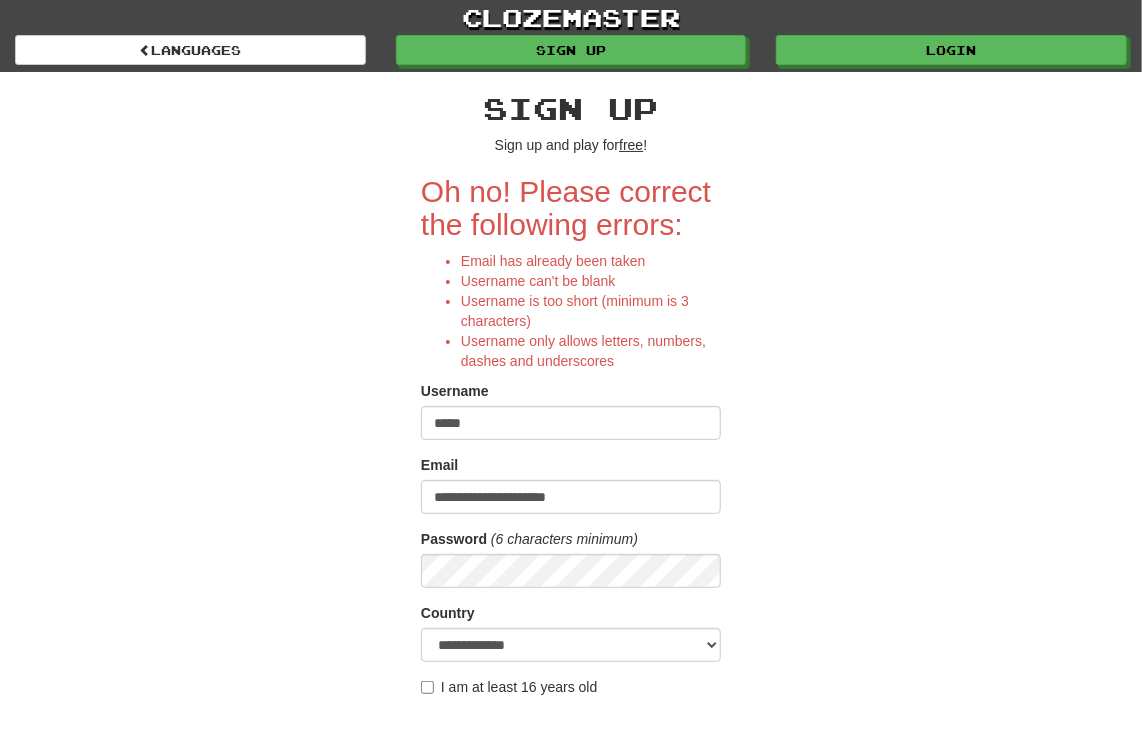 type on "*****" 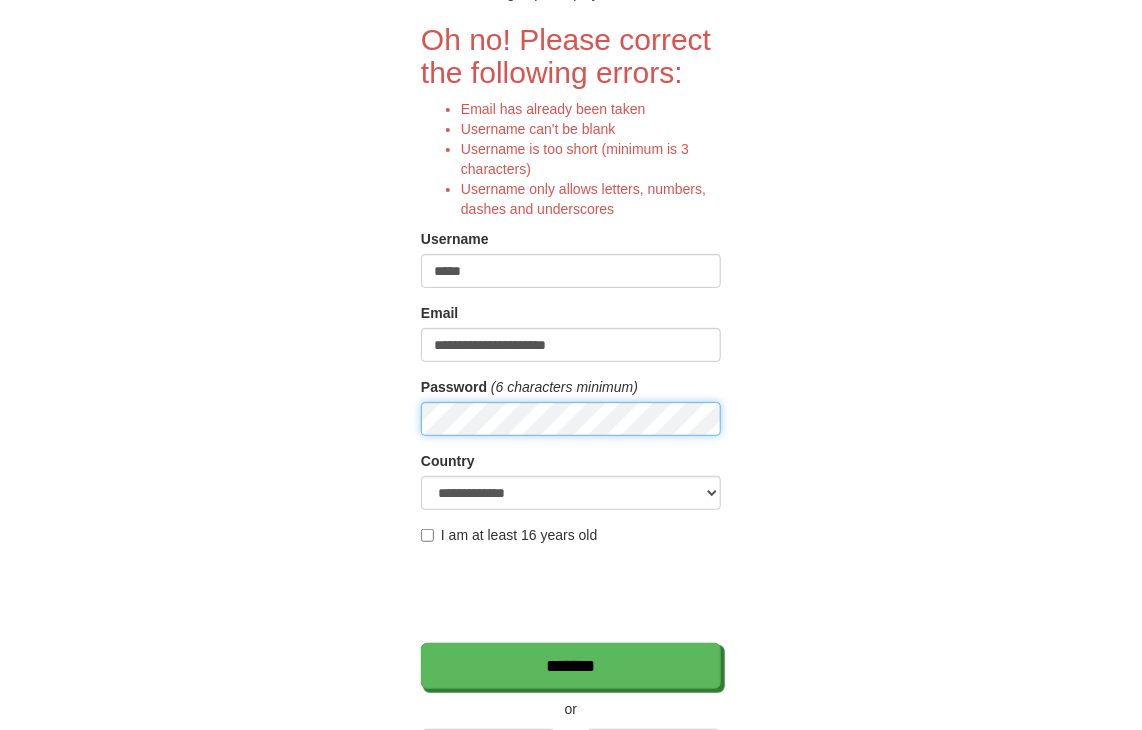 scroll, scrollTop: 200, scrollLeft: 0, axis: vertical 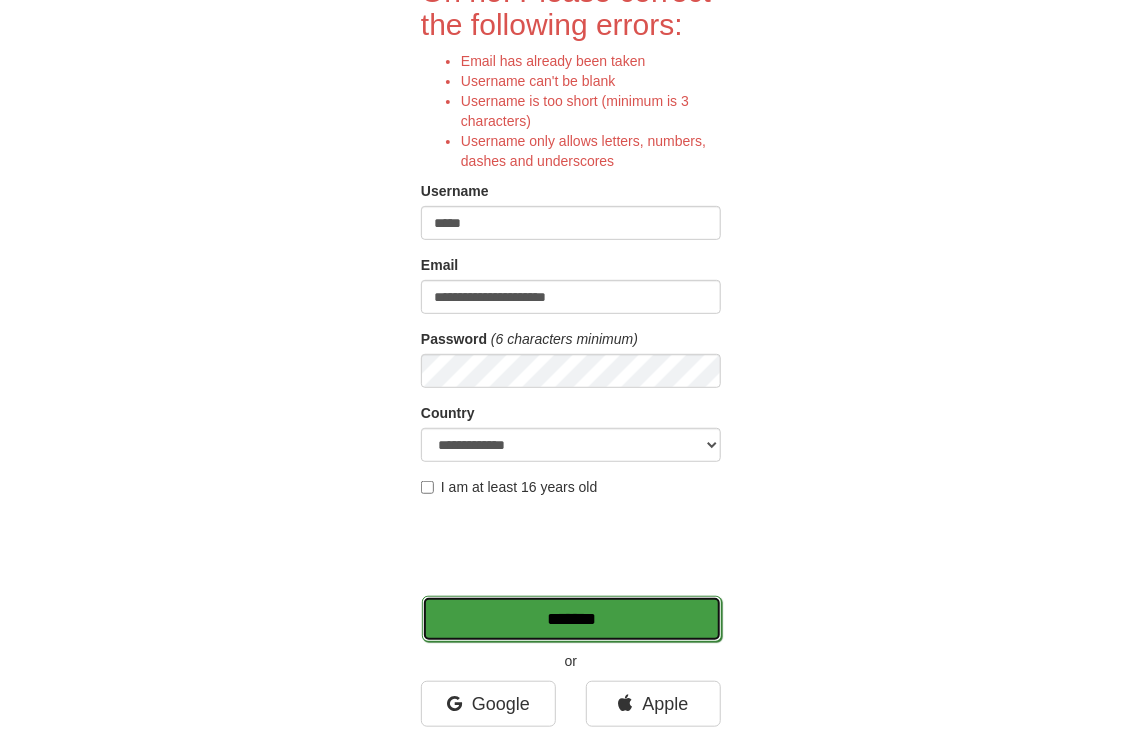click on "*******" at bounding box center (572, 619) 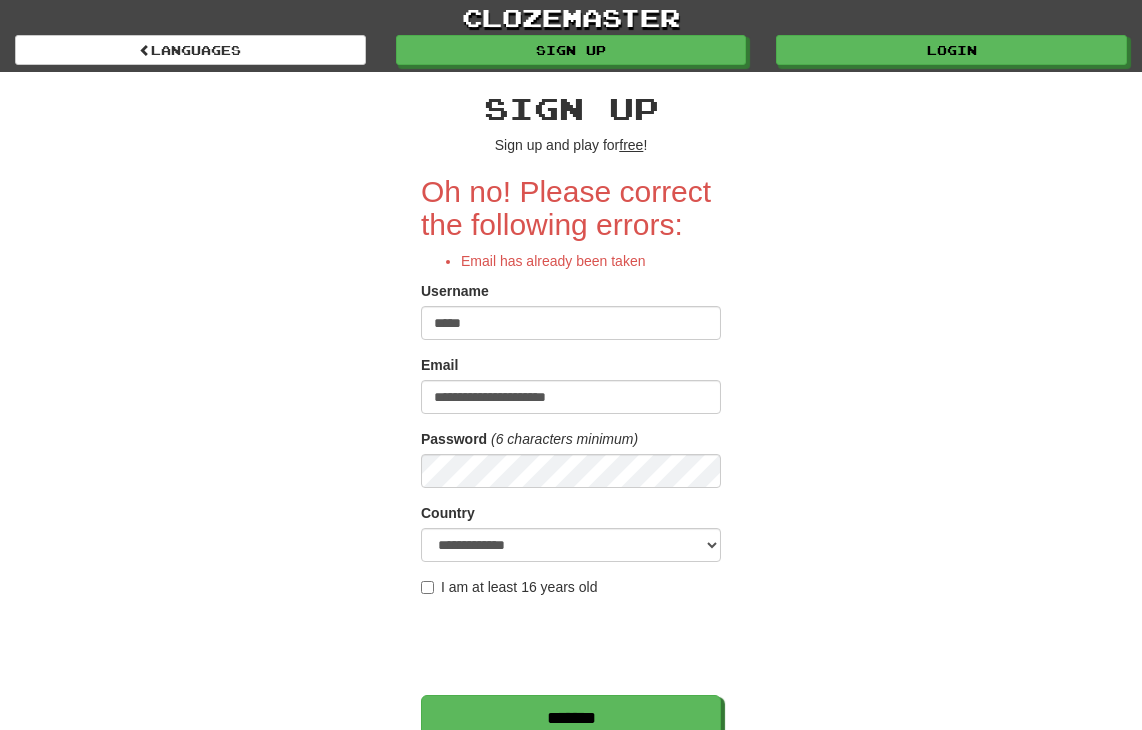 scroll, scrollTop: 0, scrollLeft: 0, axis: both 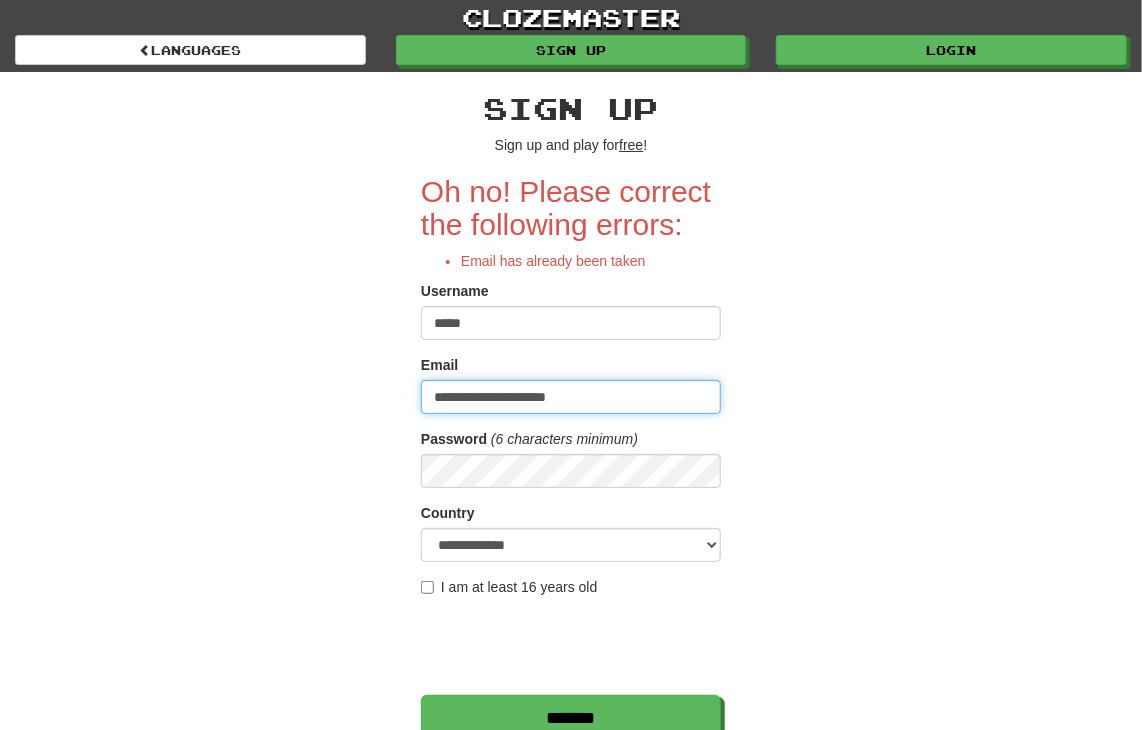 click on "**********" at bounding box center (571, 397) 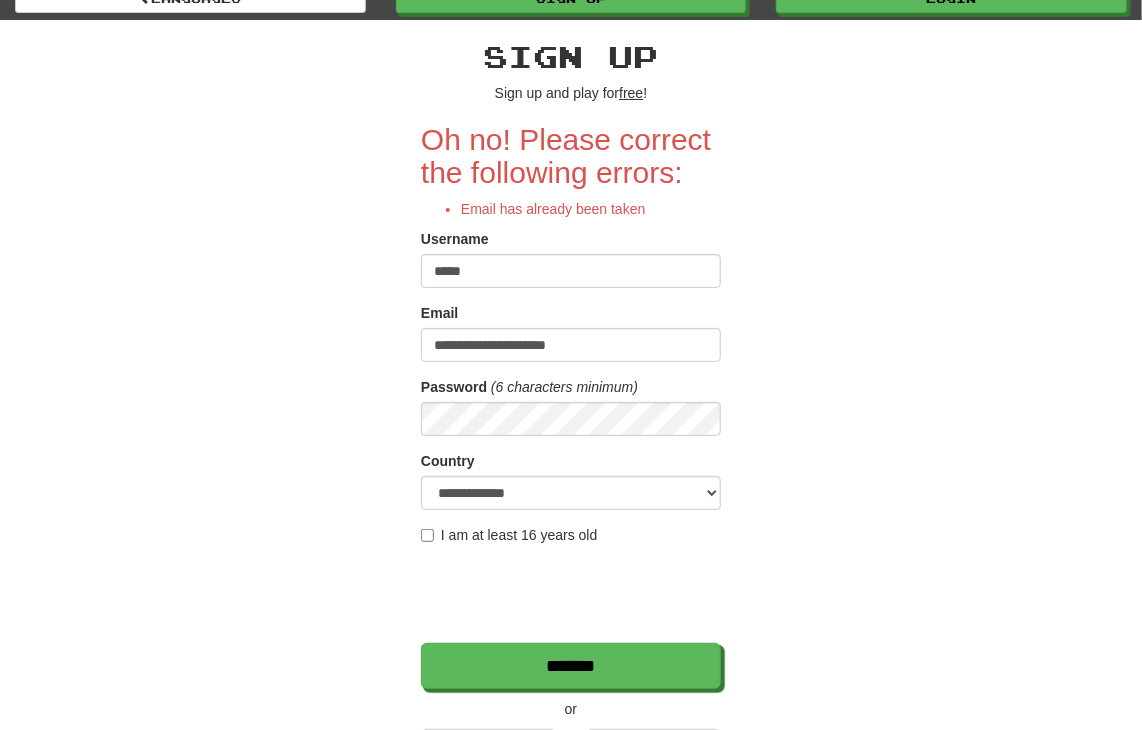 scroll, scrollTop: 100, scrollLeft: 0, axis: vertical 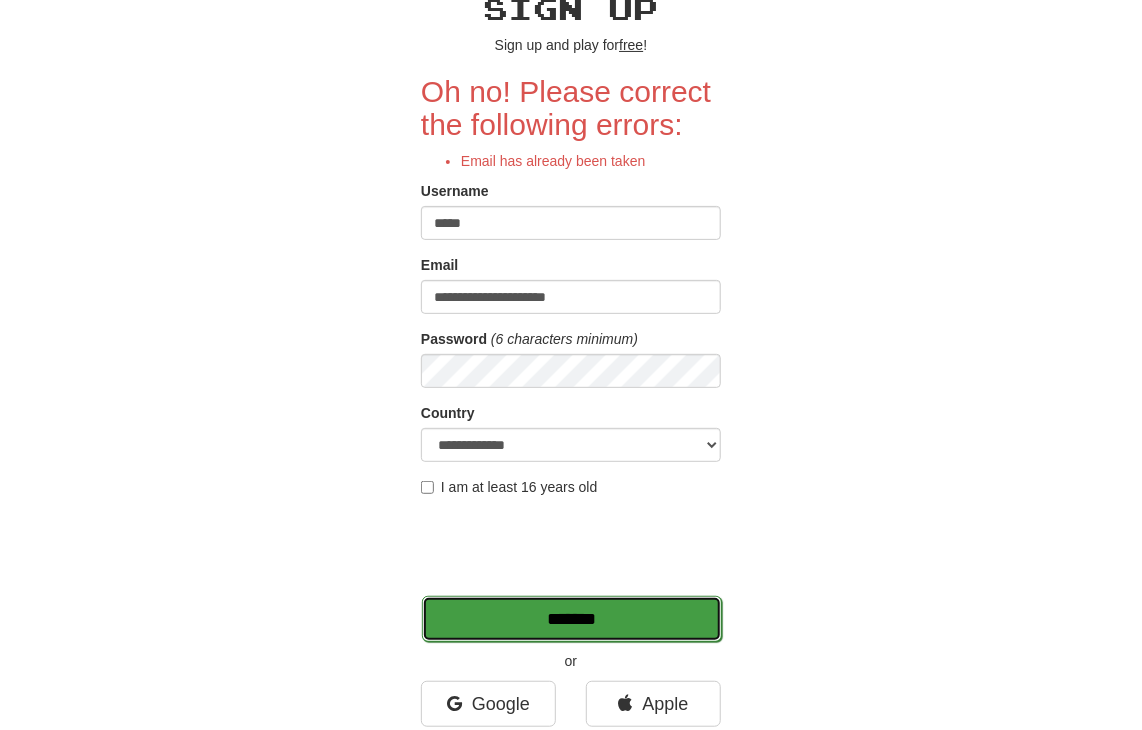 click on "*******" at bounding box center [572, 619] 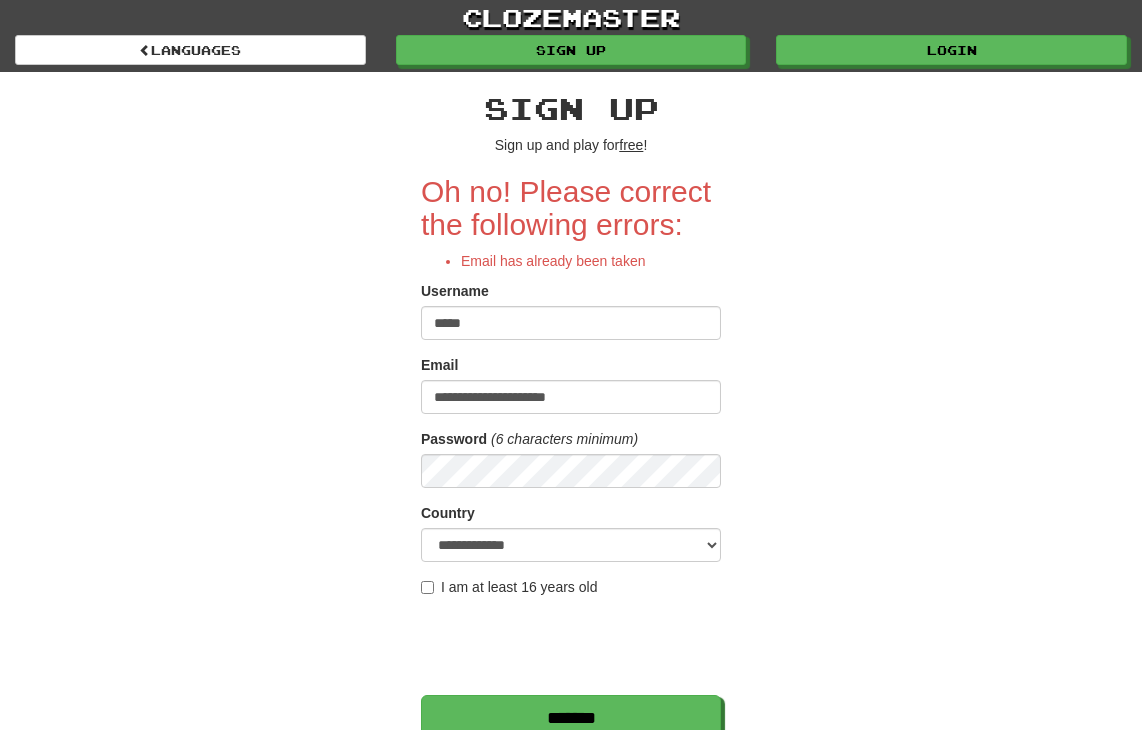 scroll, scrollTop: 0, scrollLeft: 0, axis: both 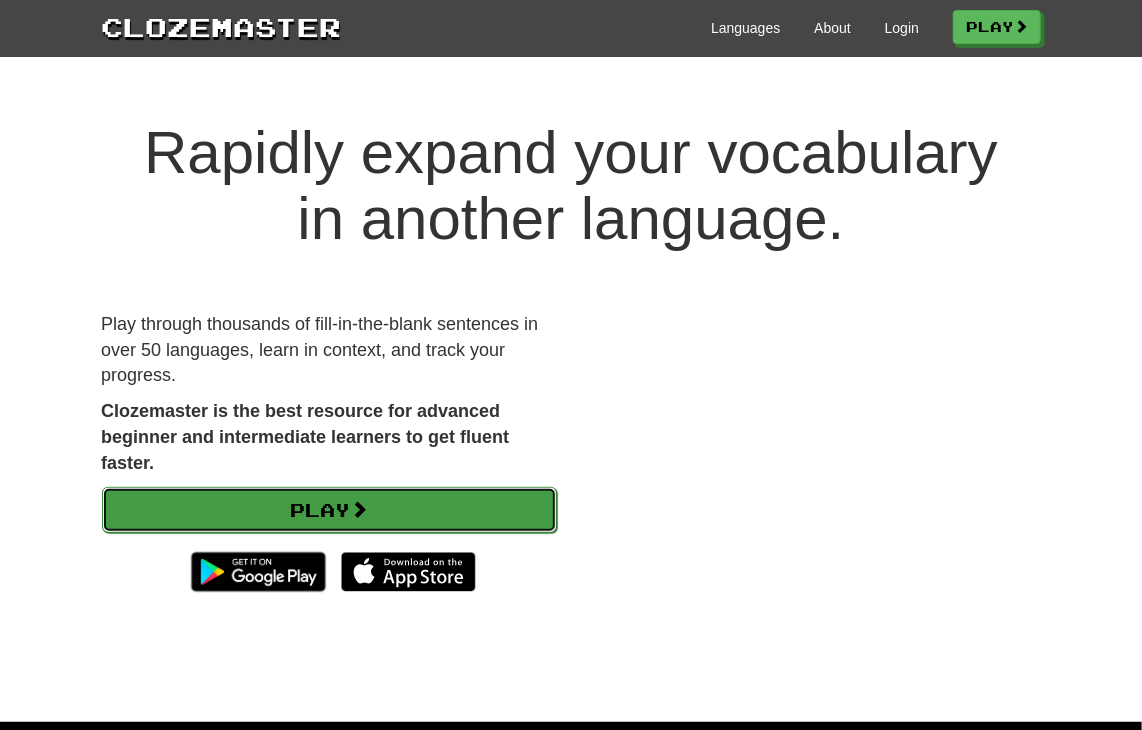 click on "Play" at bounding box center [329, 510] 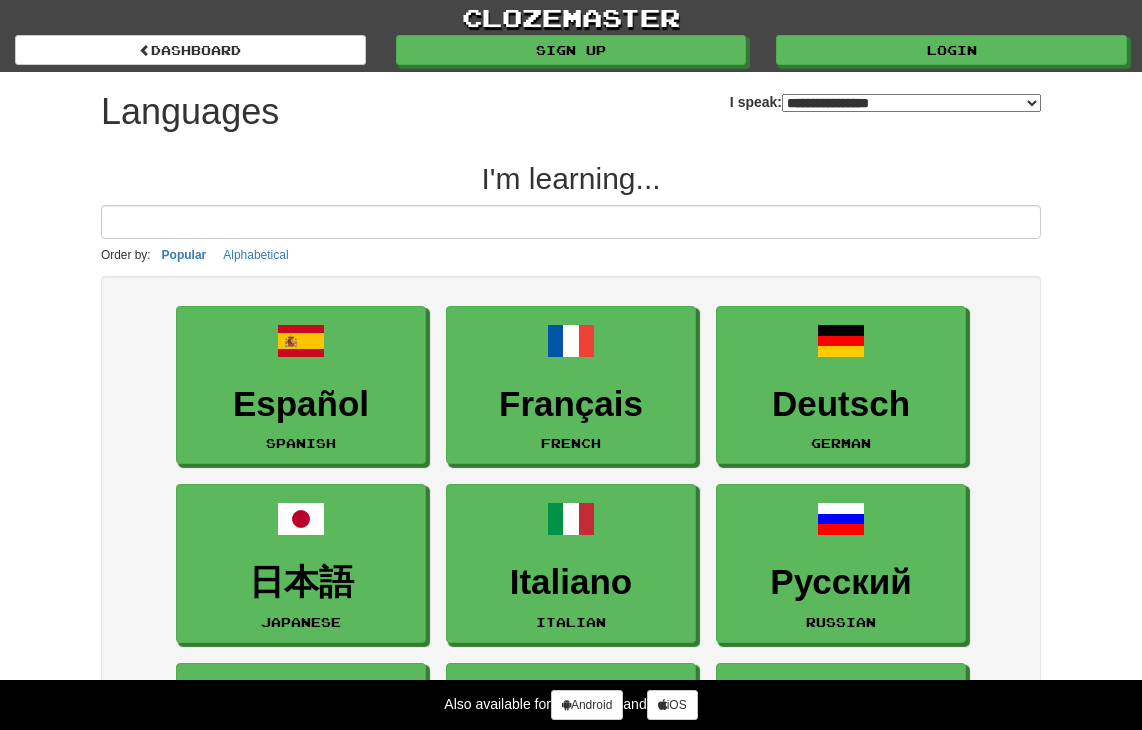 select on "*******" 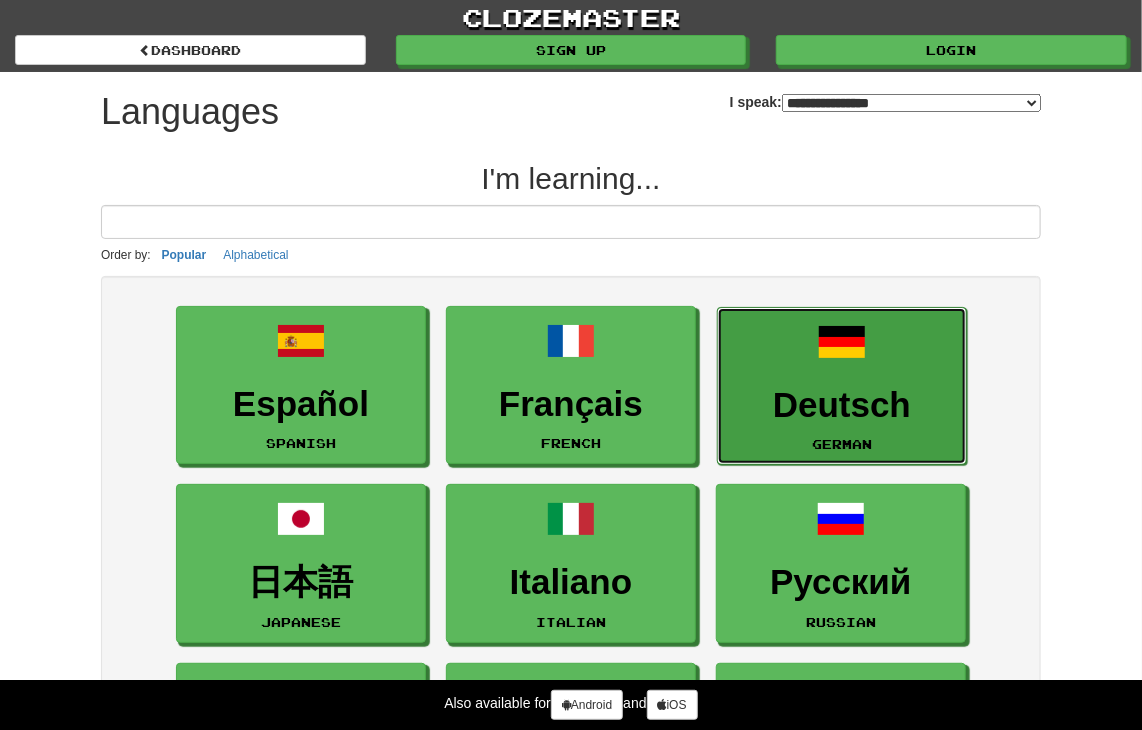 click on "Deutsch German" at bounding box center [842, 386] 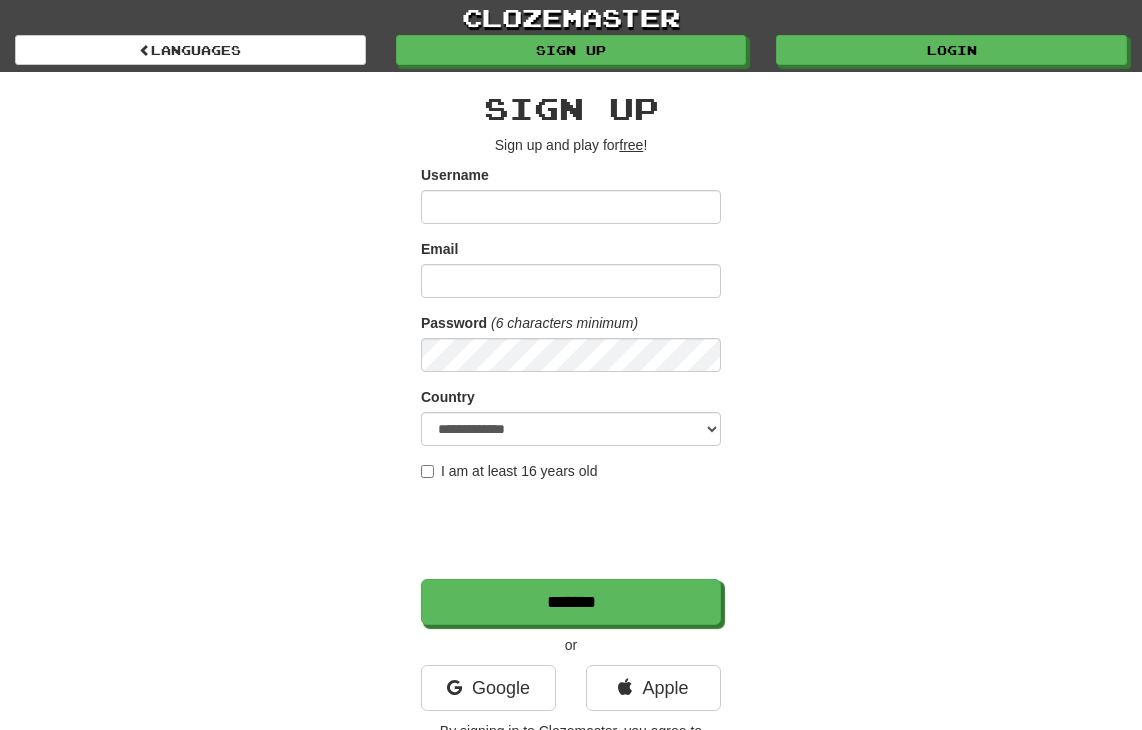scroll, scrollTop: 0, scrollLeft: 0, axis: both 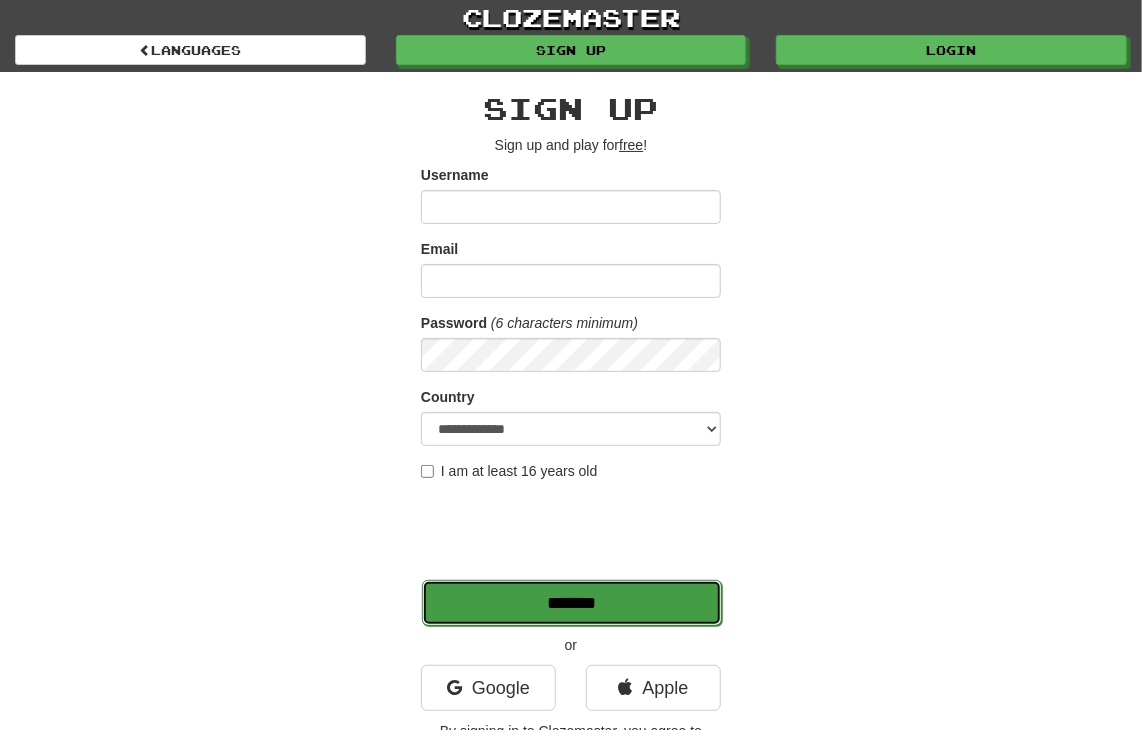 click on "*******" at bounding box center (572, 603) 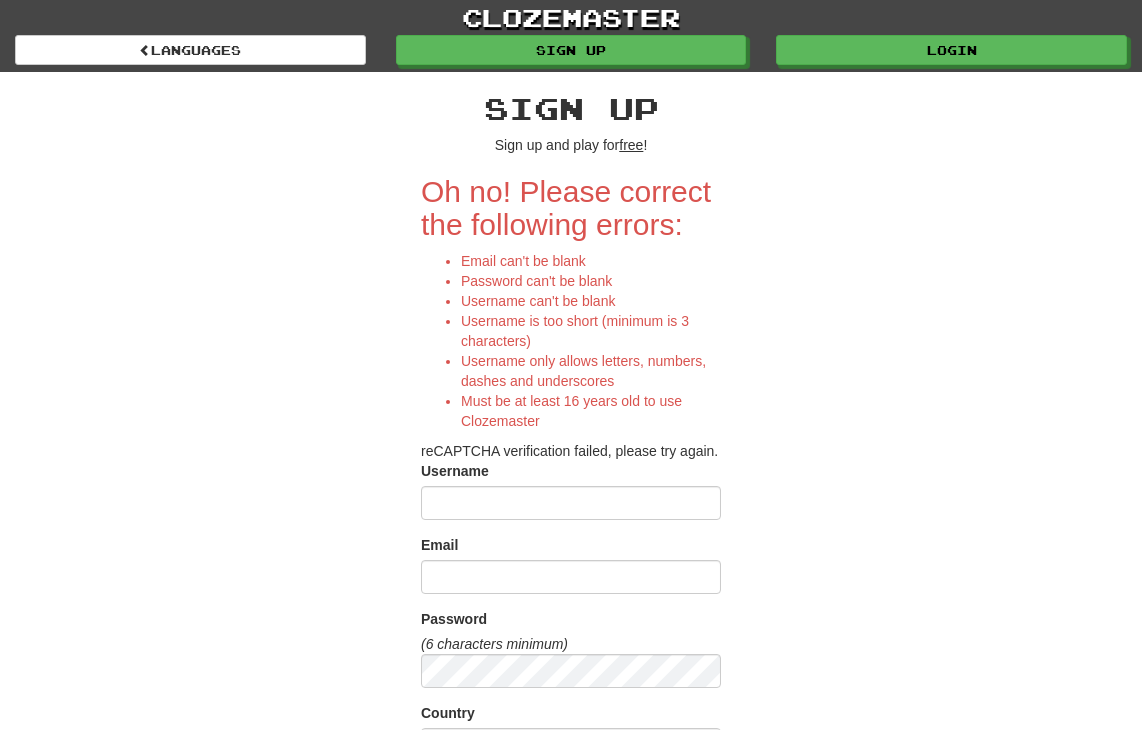 scroll, scrollTop: 0, scrollLeft: 0, axis: both 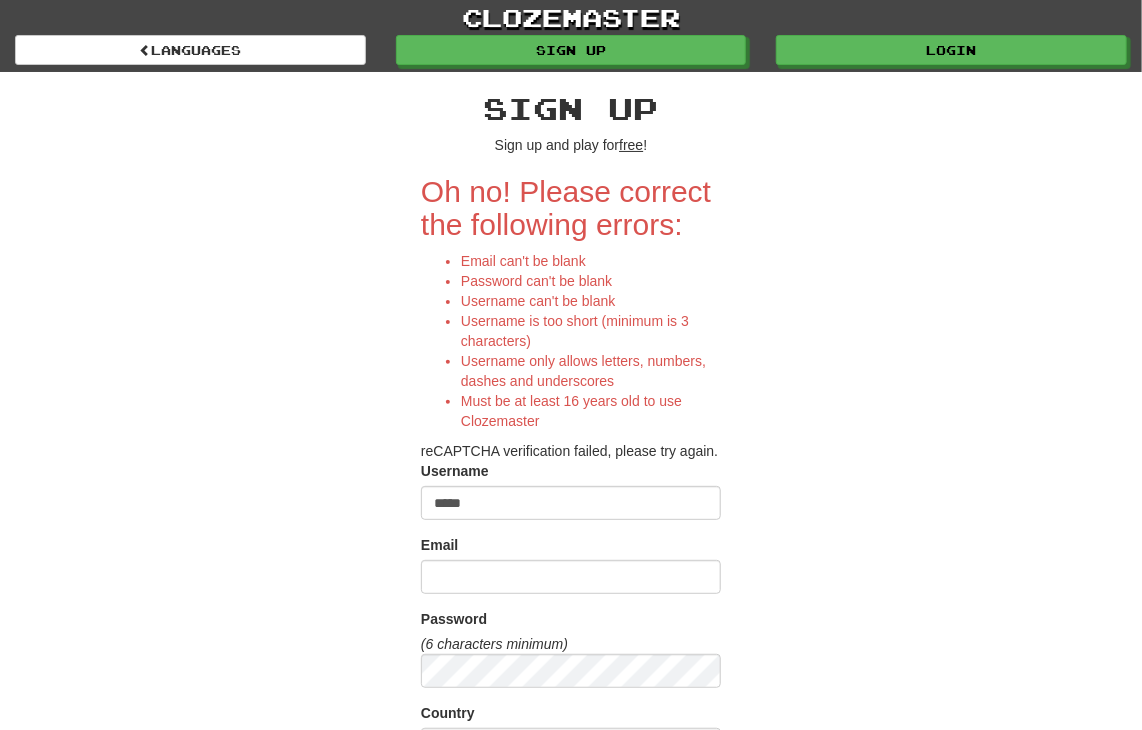 type on "*****" 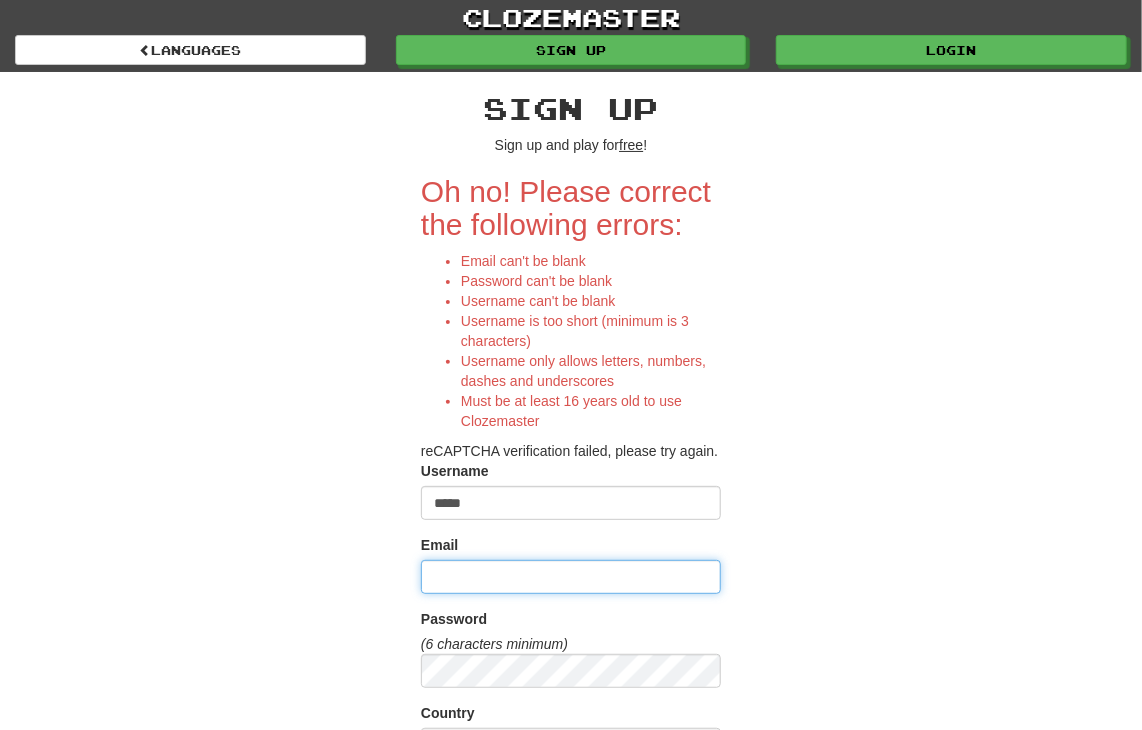 click on "Email" at bounding box center (571, 577) 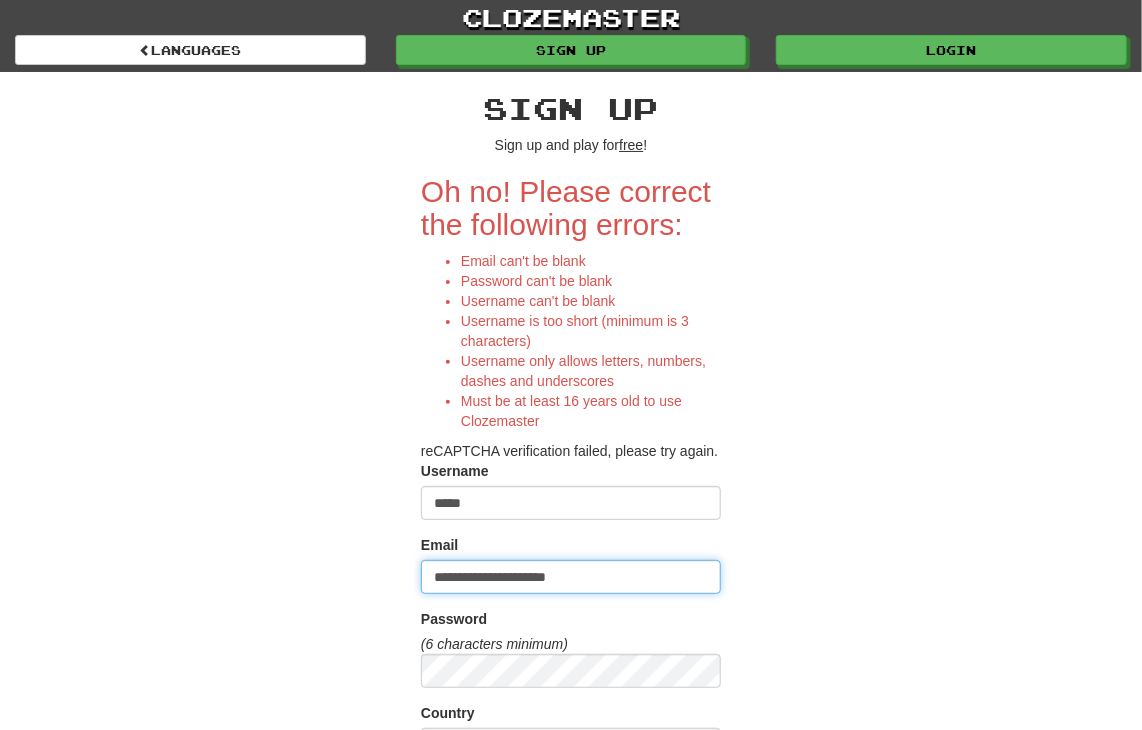 type on "**********" 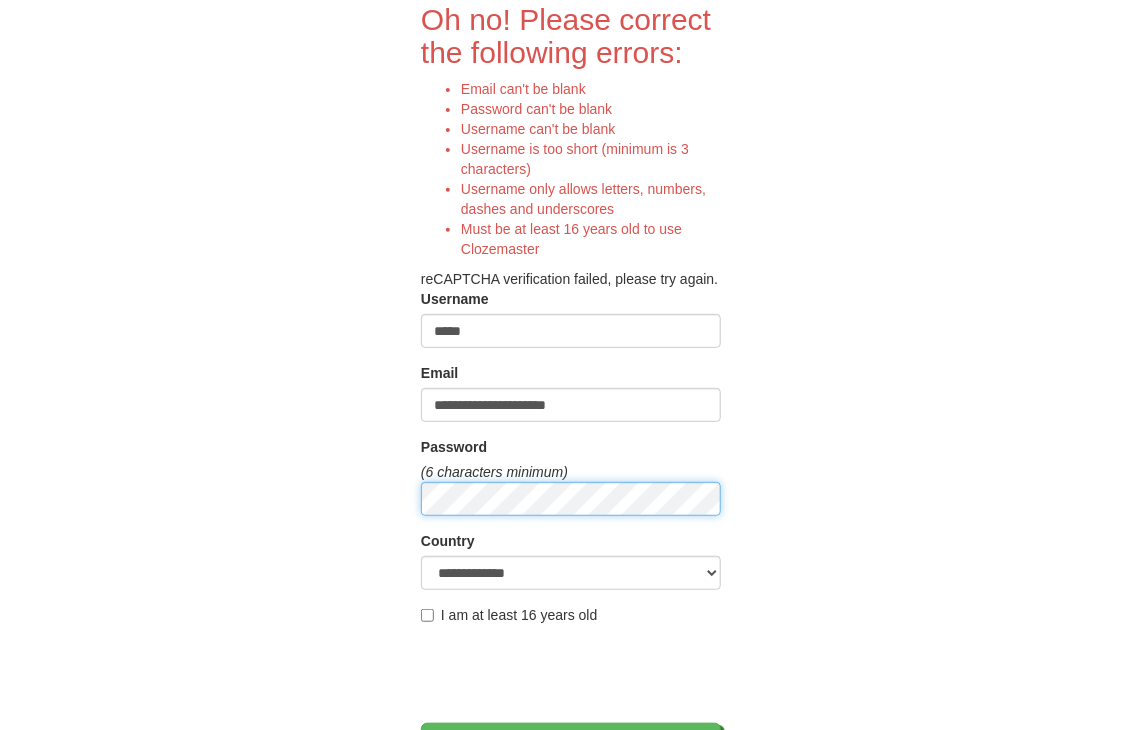 scroll, scrollTop: 400, scrollLeft: 0, axis: vertical 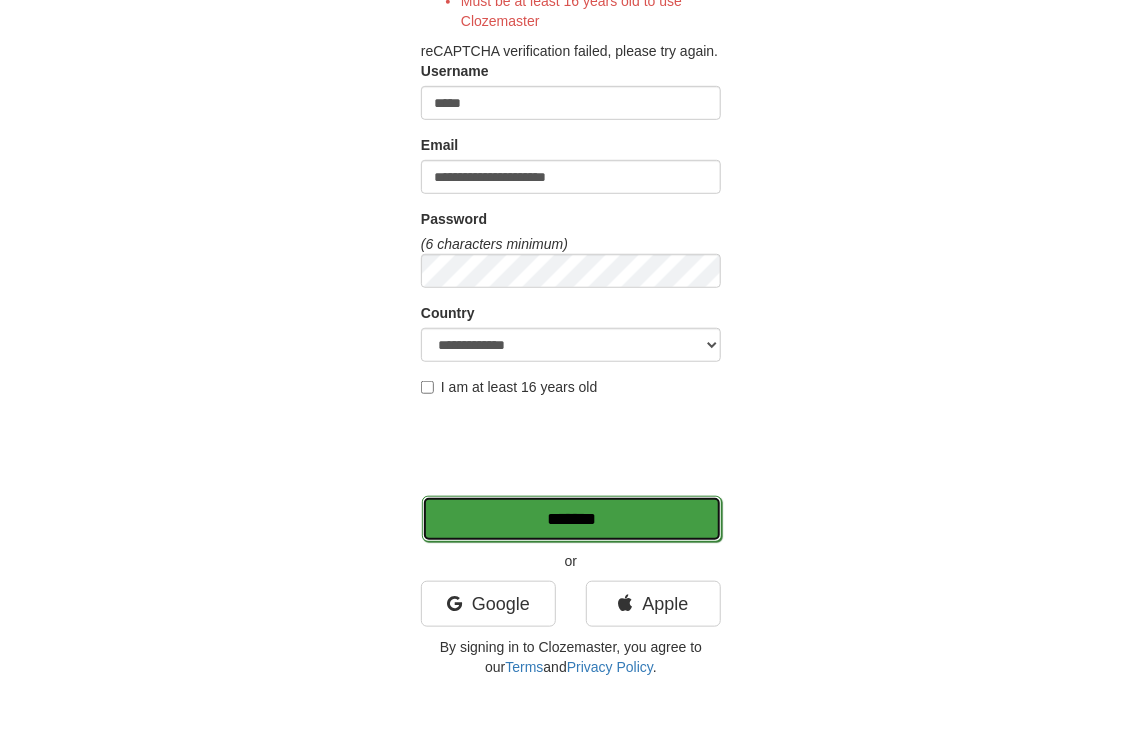 click on "*******" at bounding box center [572, 519] 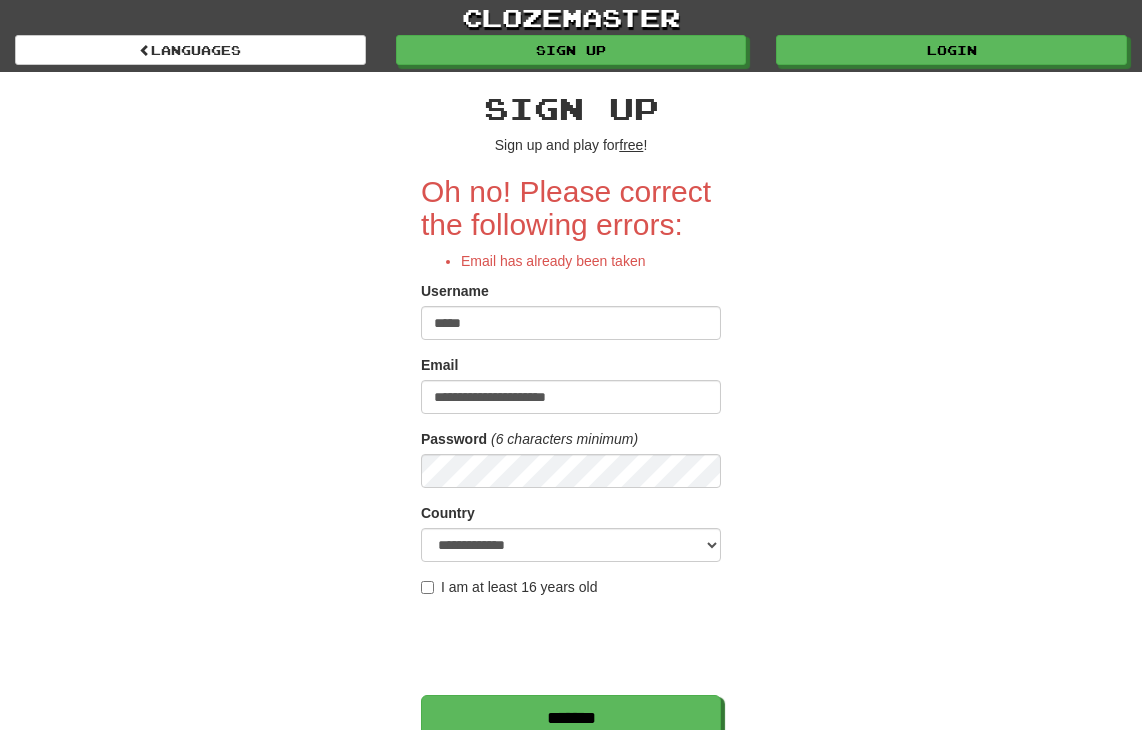 scroll, scrollTop: 0, scrollLeft: 0, axis: both 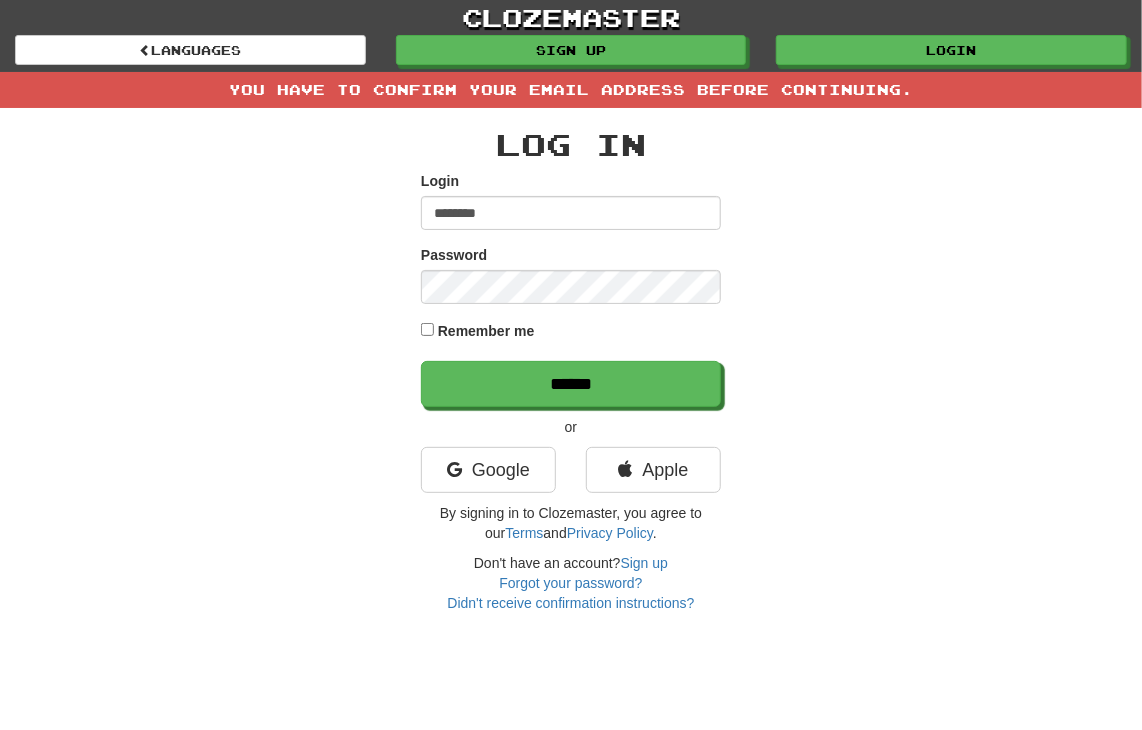 drag, startPoint x: 529, startPoint y: 209, endPoint x: 387, endPoint y: 201, distance: 142.22517 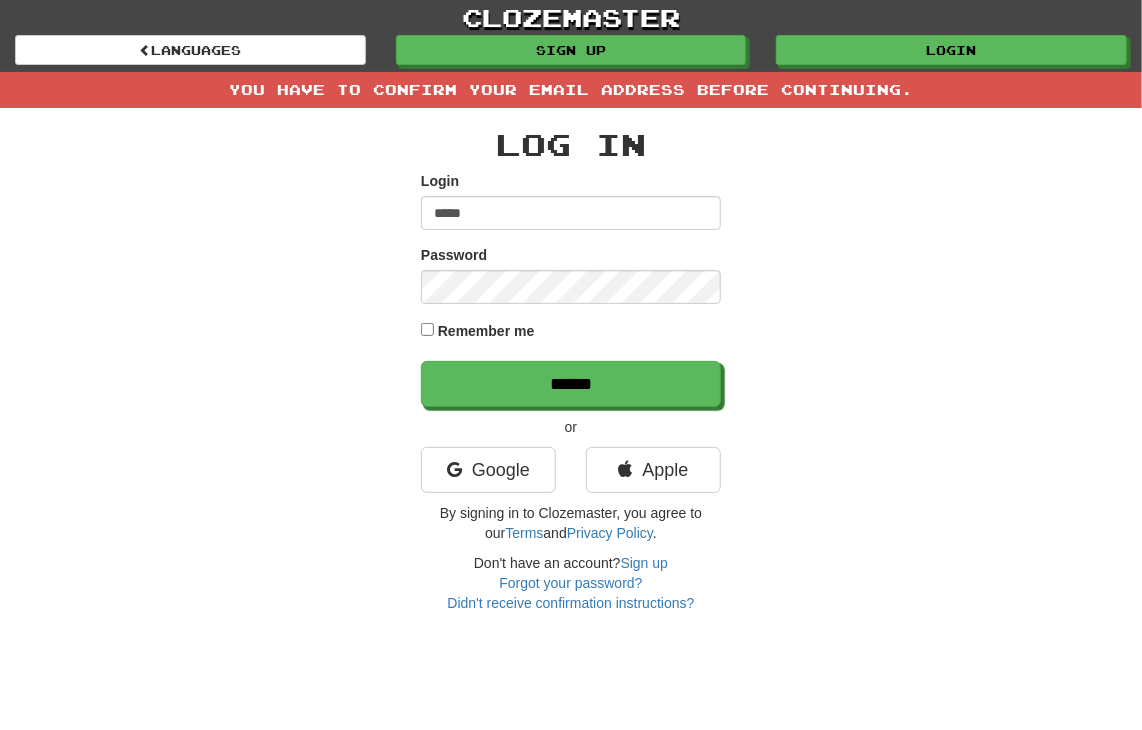 type on "*****" 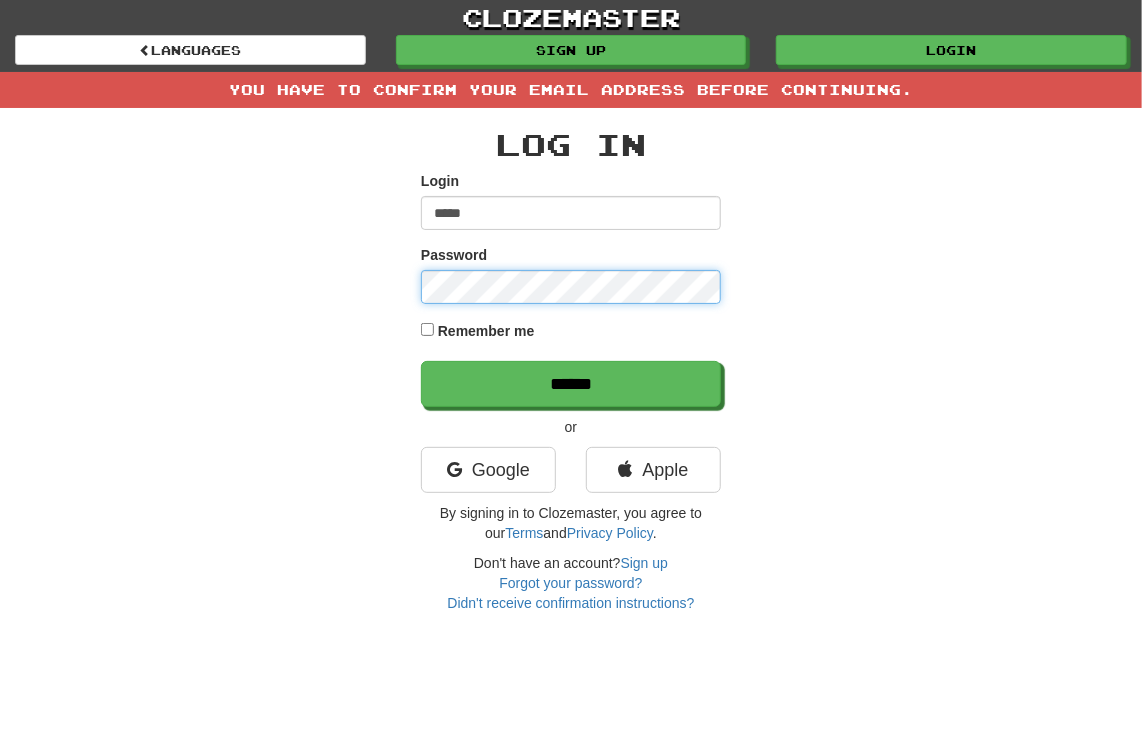 click on "Log In
Login
*****
Password
Remember me
******
or
Google
Apple
By signing in to Clozemaster, you agree to our  Terms  and  Privacy Policy .
Don't have an account?  Sign up
Forgot your password?
Didn't receive confirmation instructions?" at bounding box center [571, 360] 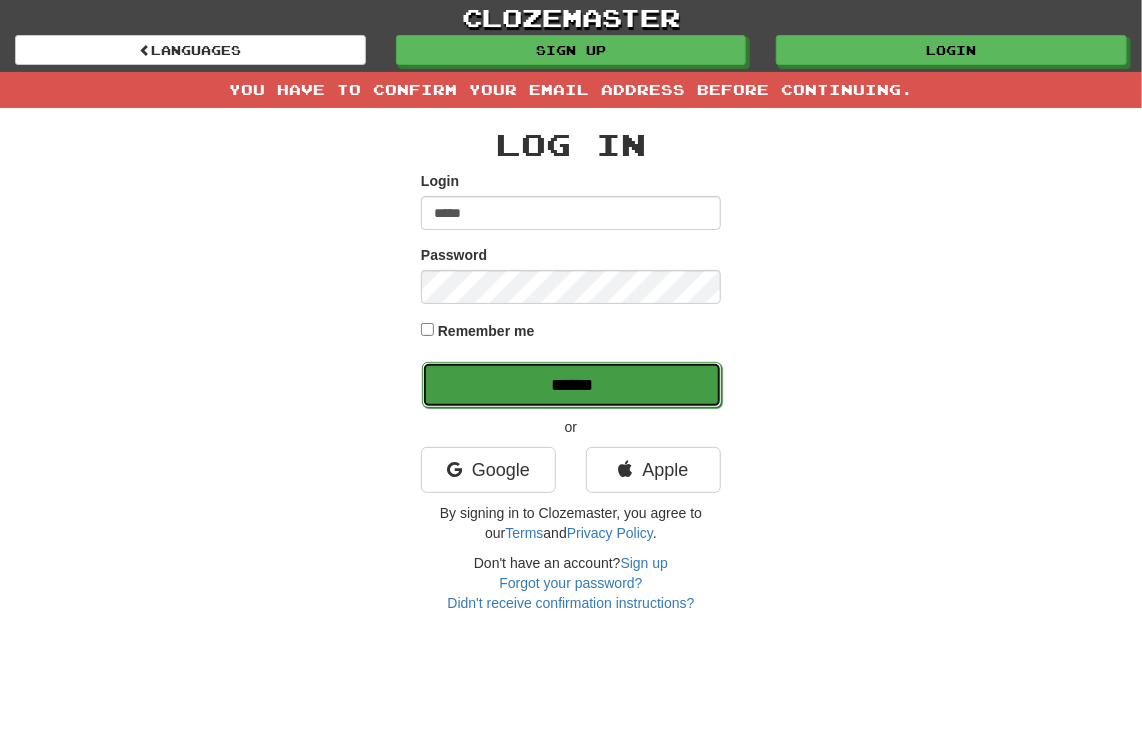 click on "******" at bounding box center (572, 385) 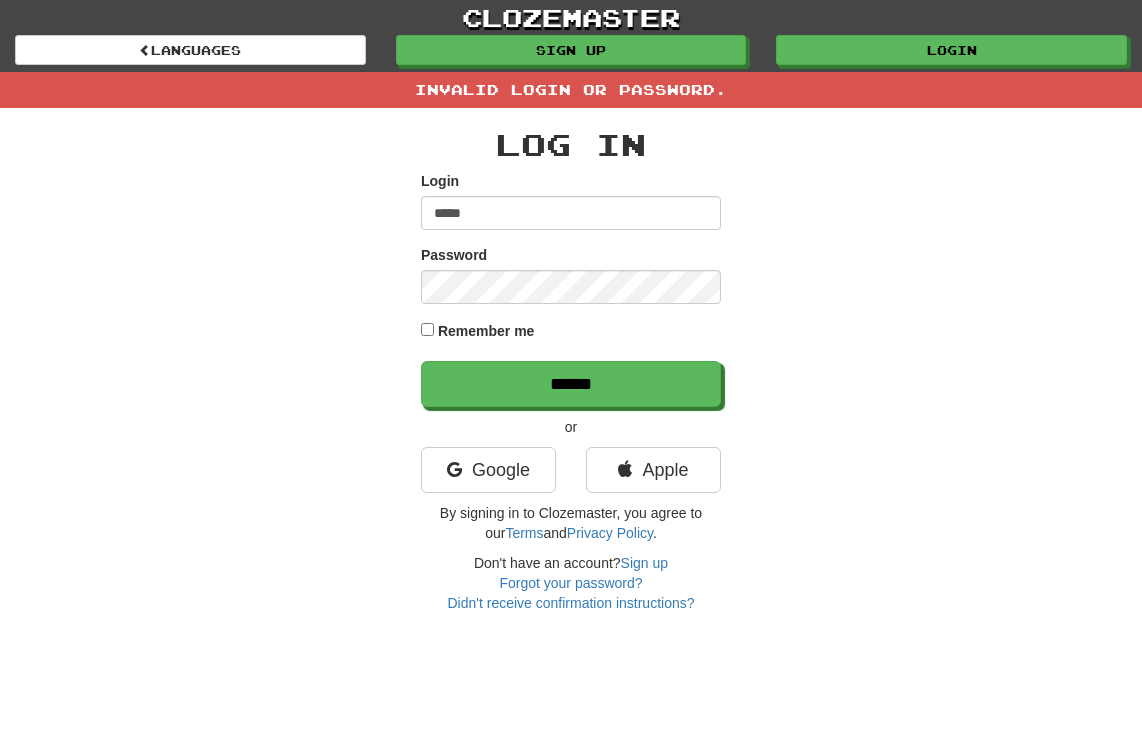 scroll, scrollTop: 0, scrollLeft: 0, axis: both 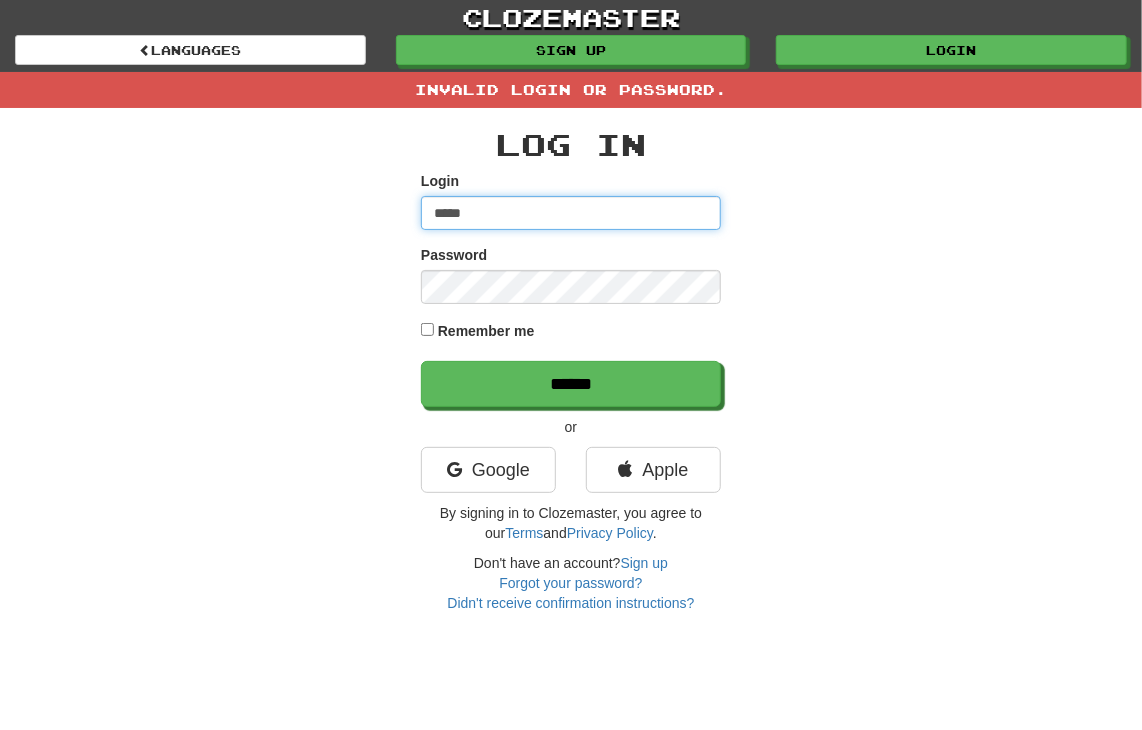 drag, startPoint x: 493, startPoint y: 206, endPoint x: 420, endPoint y: 207, distance: 73.00685 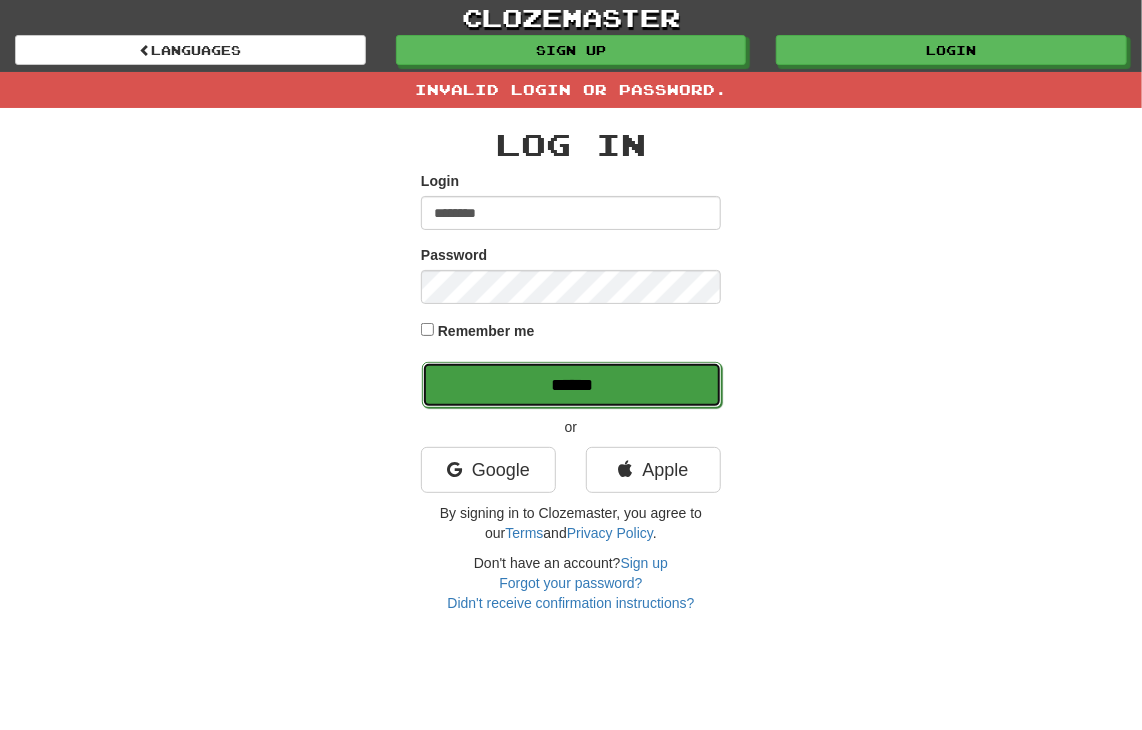 click on "******" at bounding box center [572, 385] 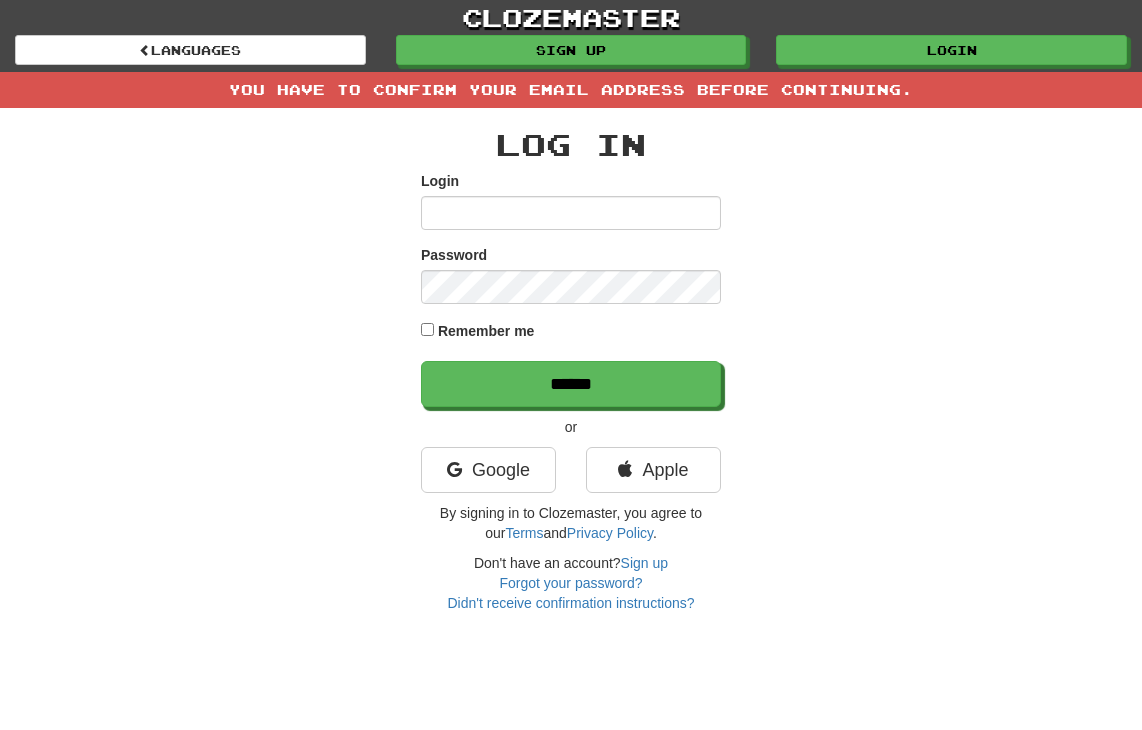 scroll, scrollTop: 0, scrollLeft: 0, axis: both 